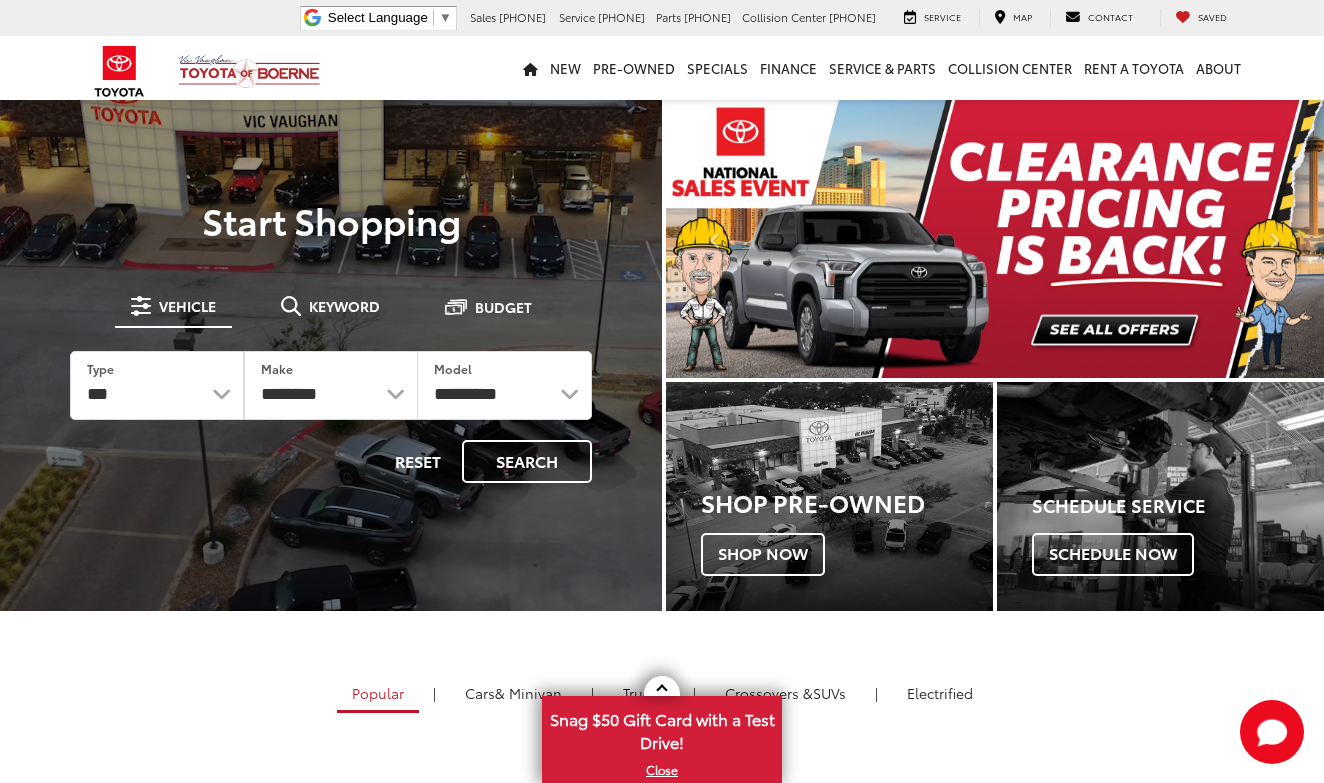 scroll, scrollTop: 0, scrollLeft: 0, axis: both 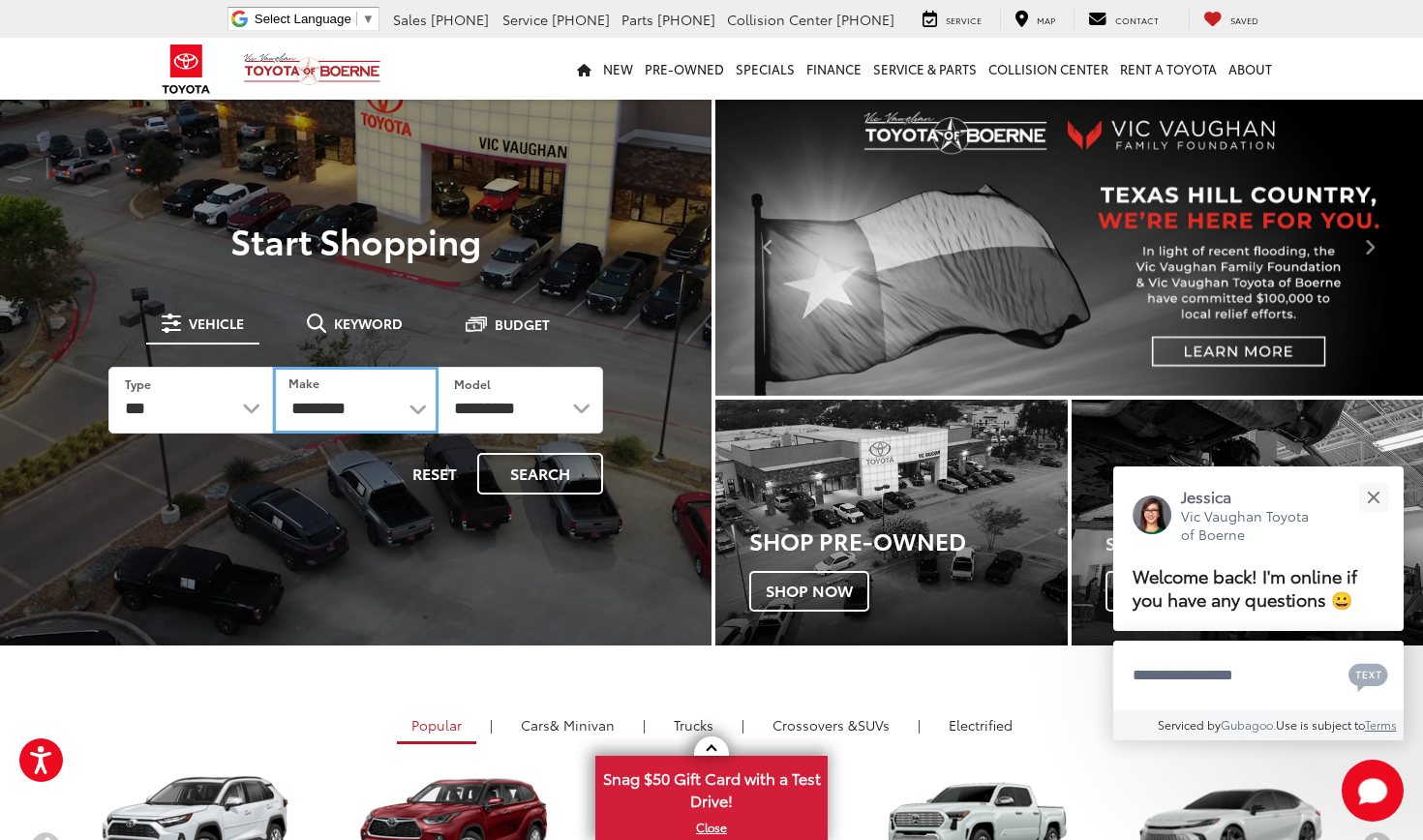 select on "******" 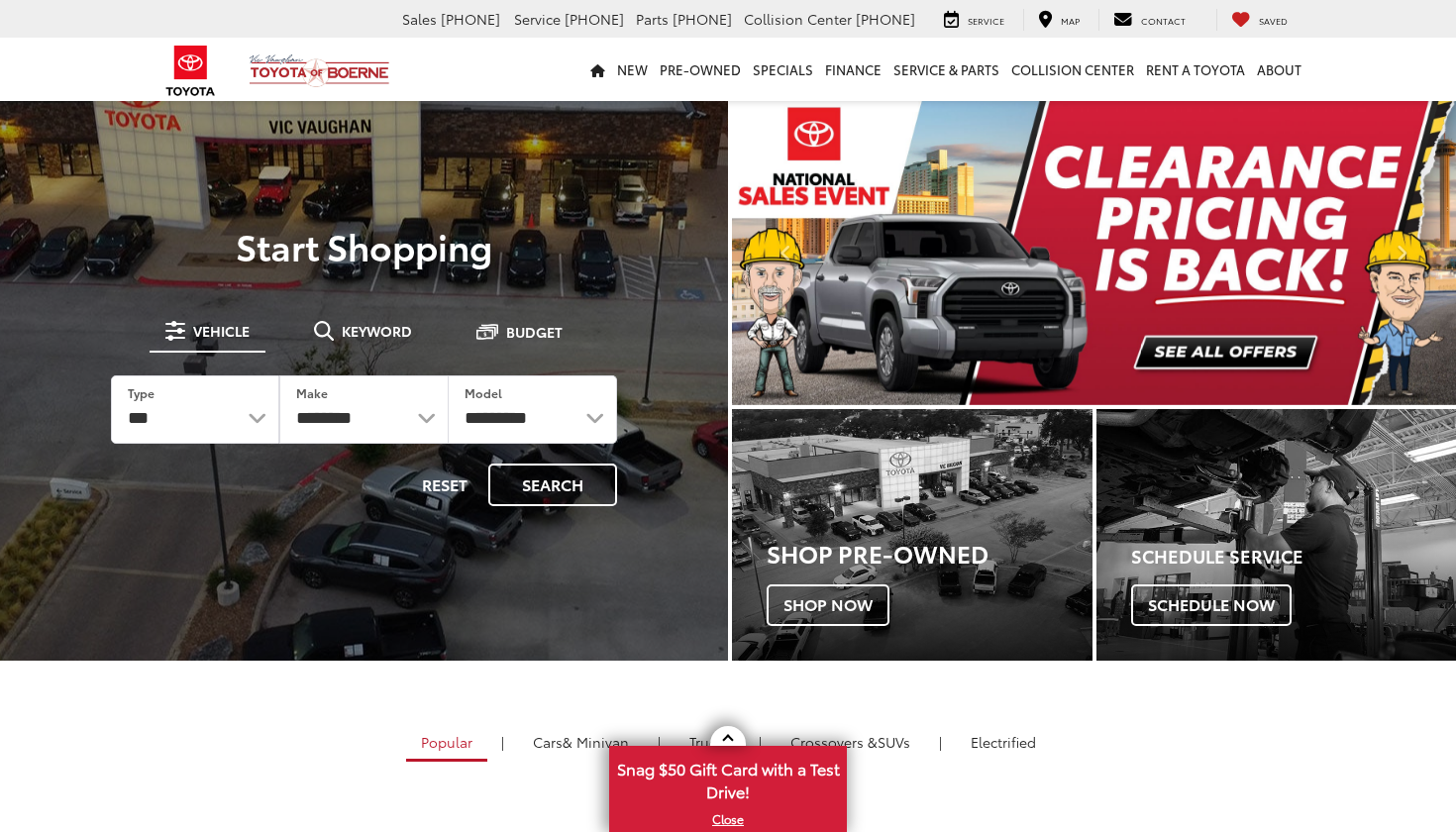 scroll, scrollTop: 0, scrollLeft: 0, axis: both 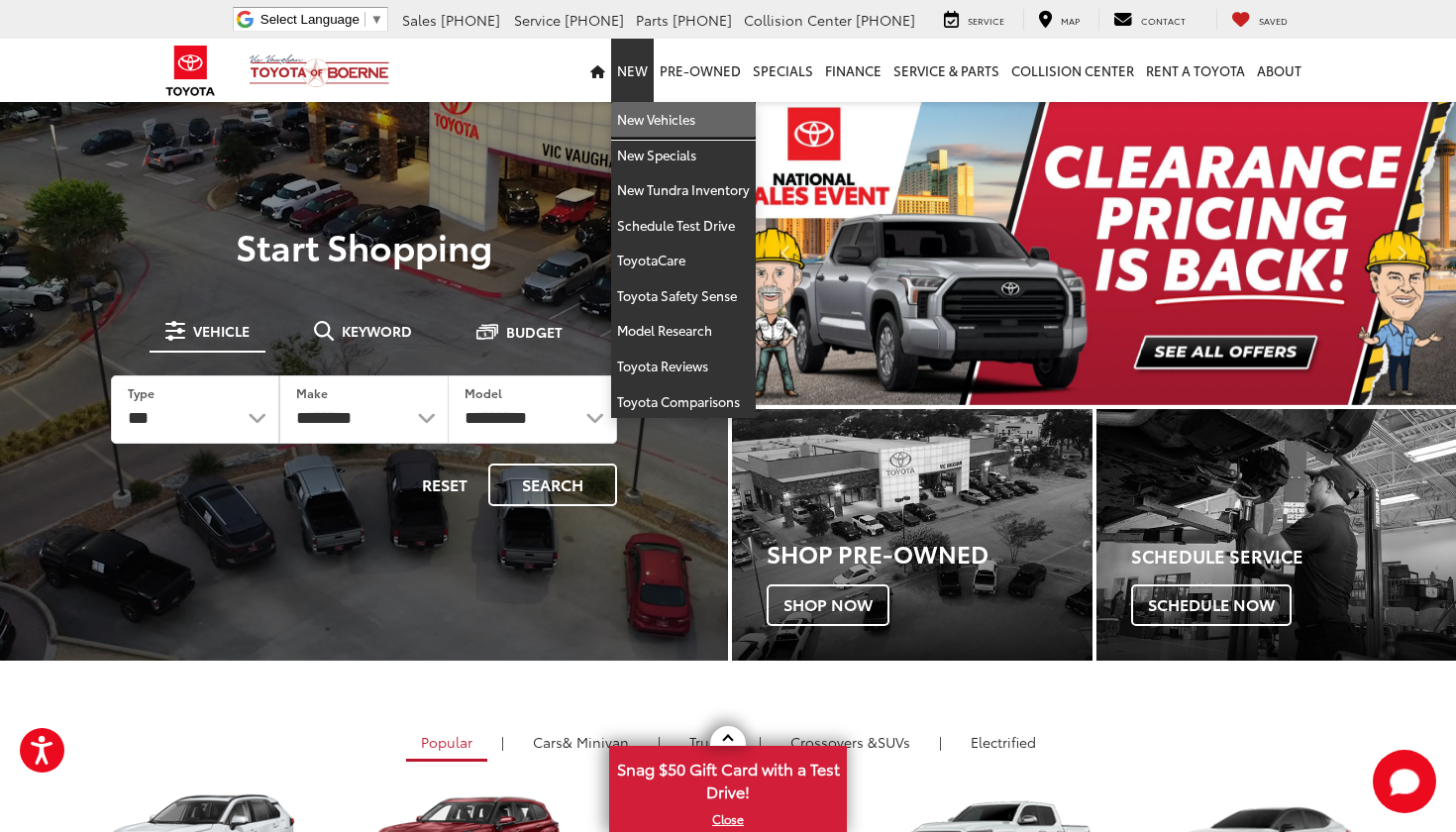 click on "New Vehicles" at bounding box center [683, 120] 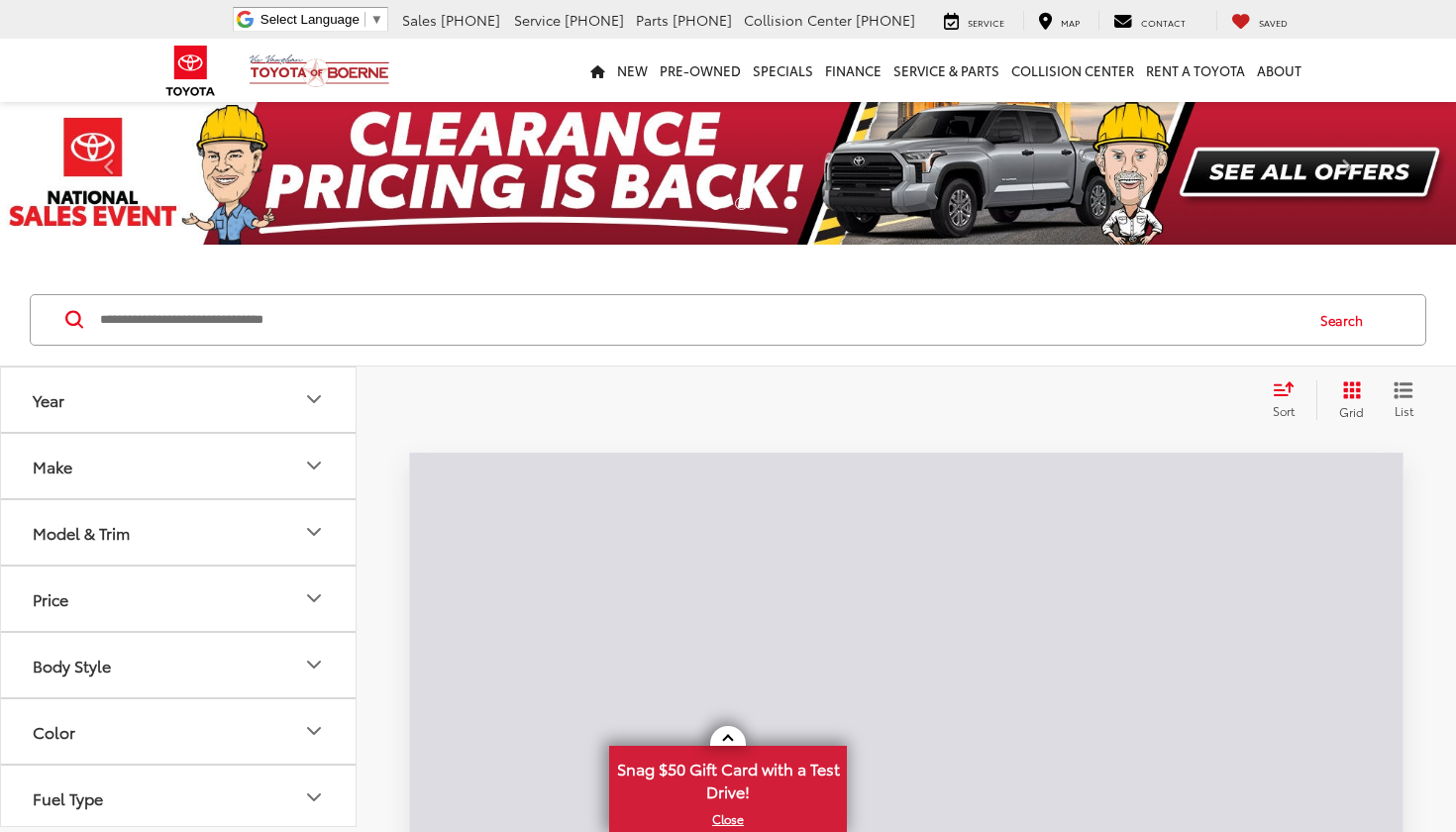 scroll, scrollTop: 0, scrollLeft: 0, axis: both 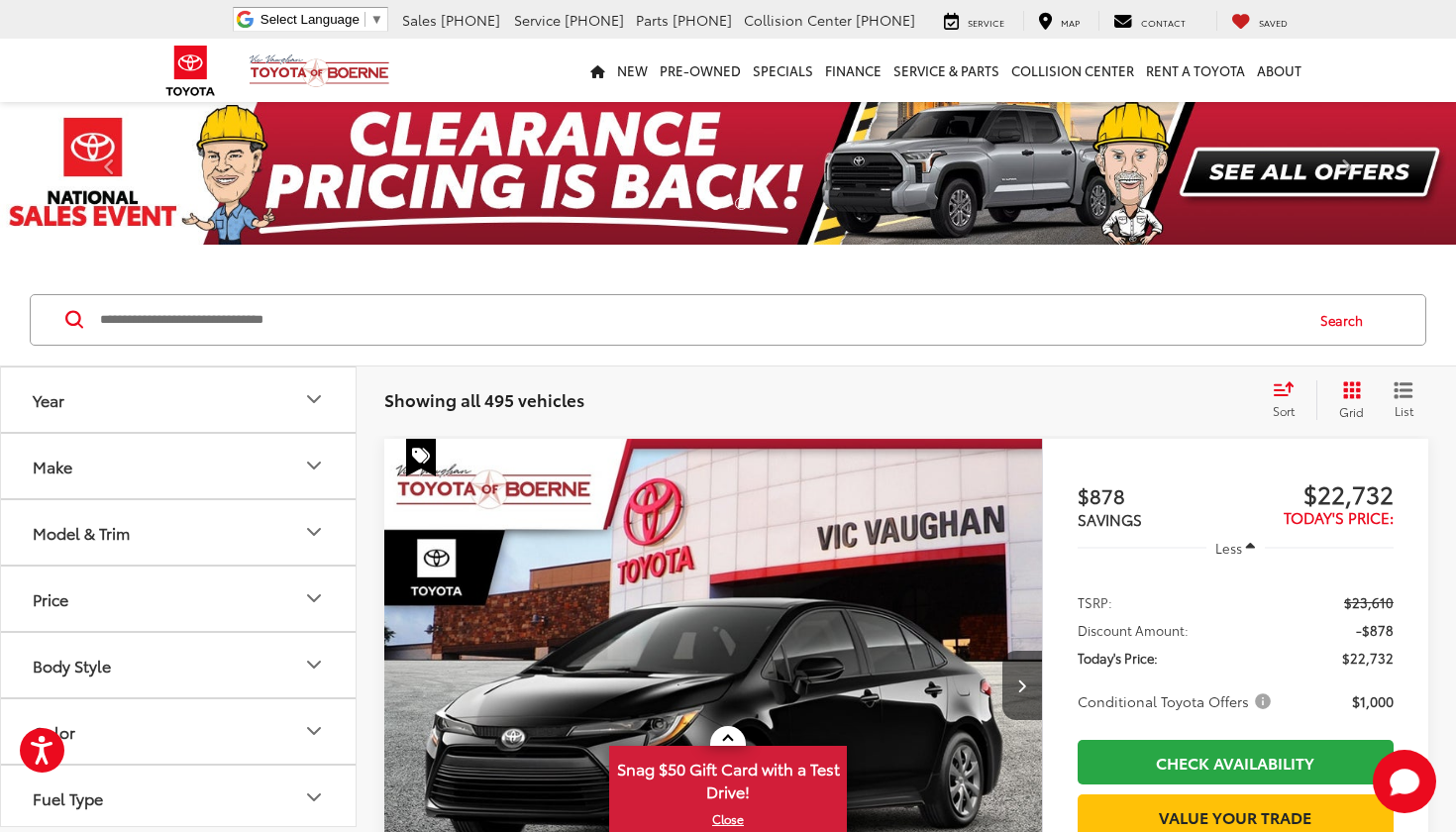 click on "Model & Trim" at bounding box center (81, 532) 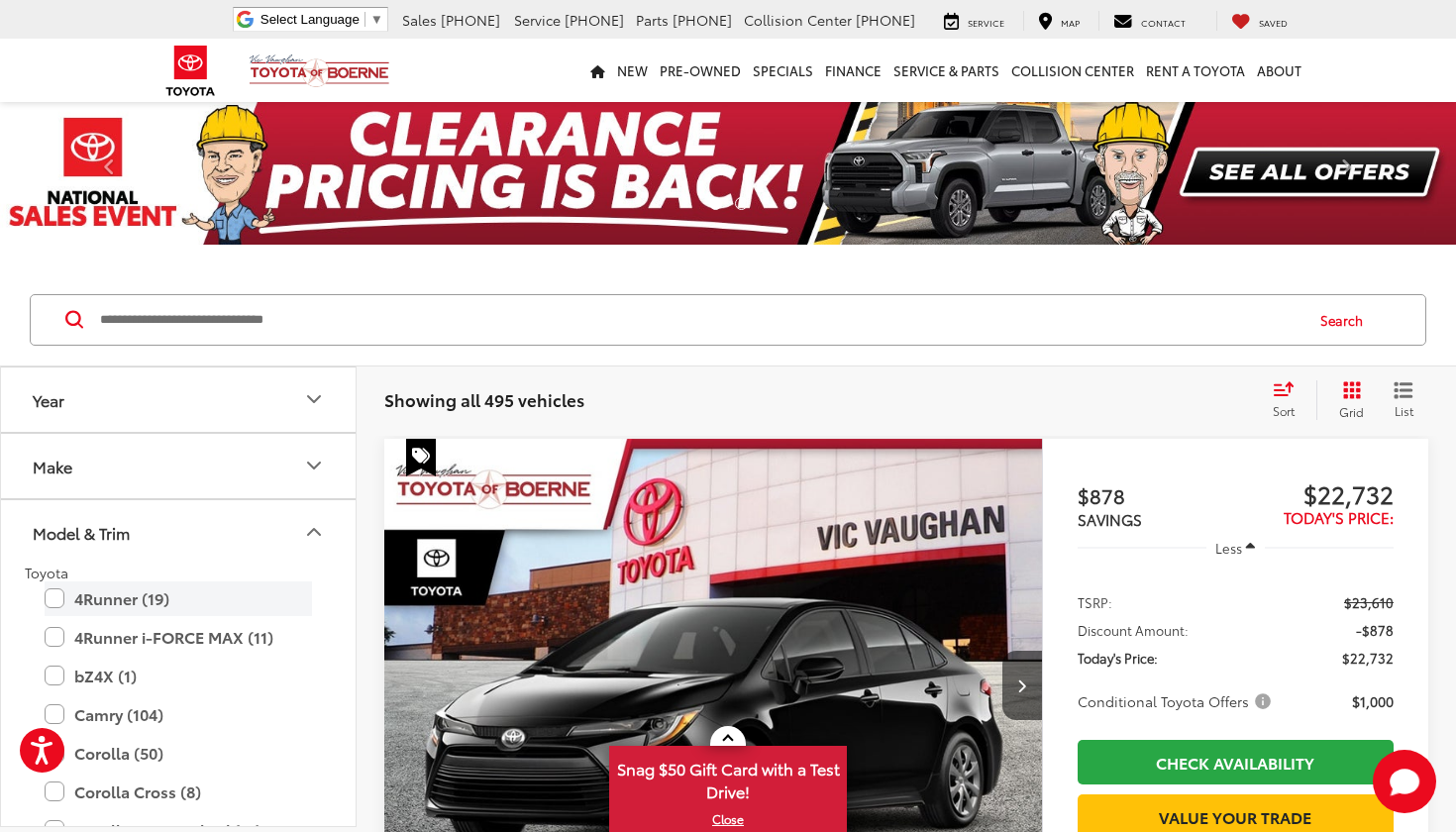 click on "4Runner (19)" at bounding box center [178, 598] 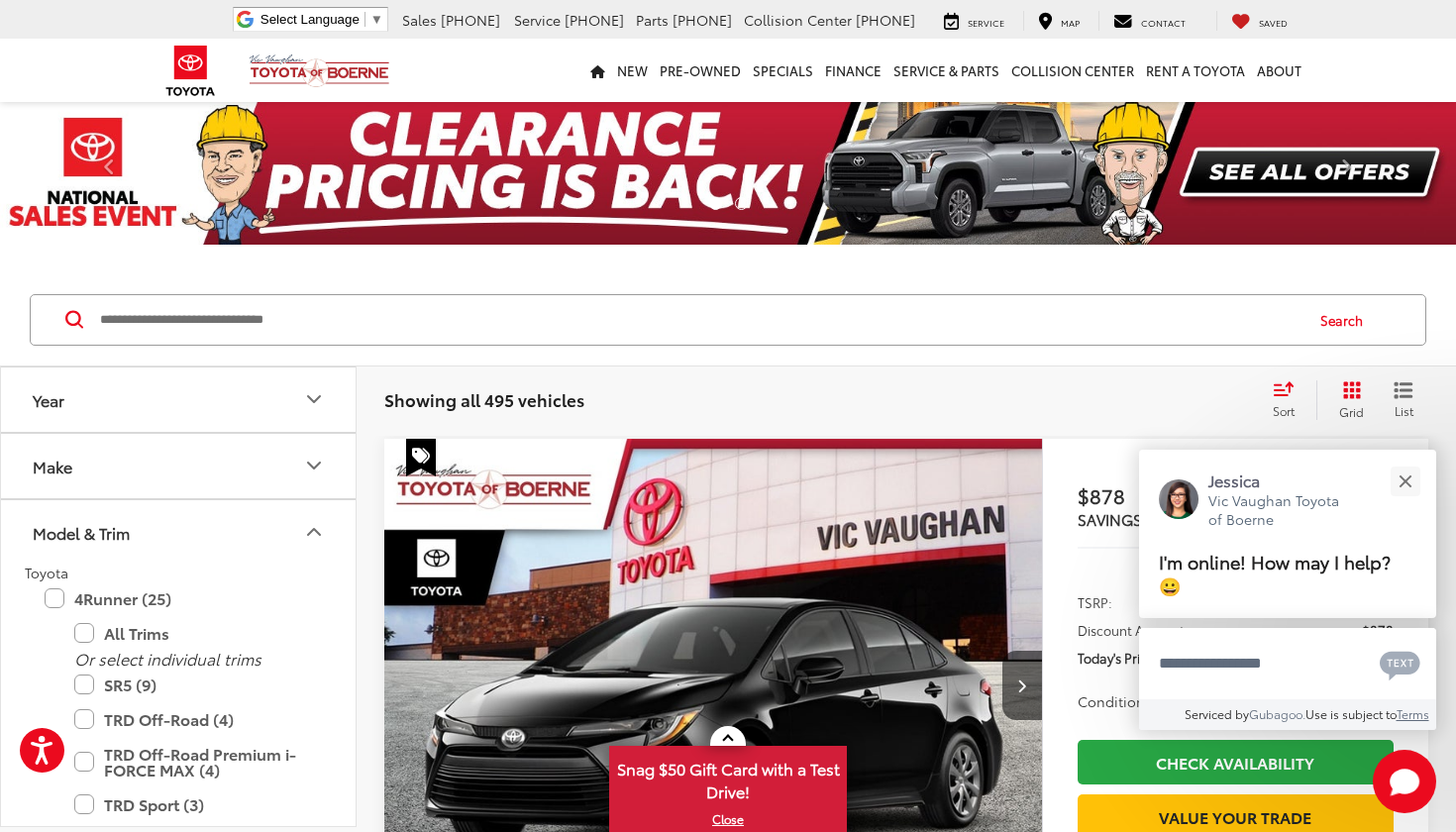 click on "Model & Trim" at bounding box center [81, 532] 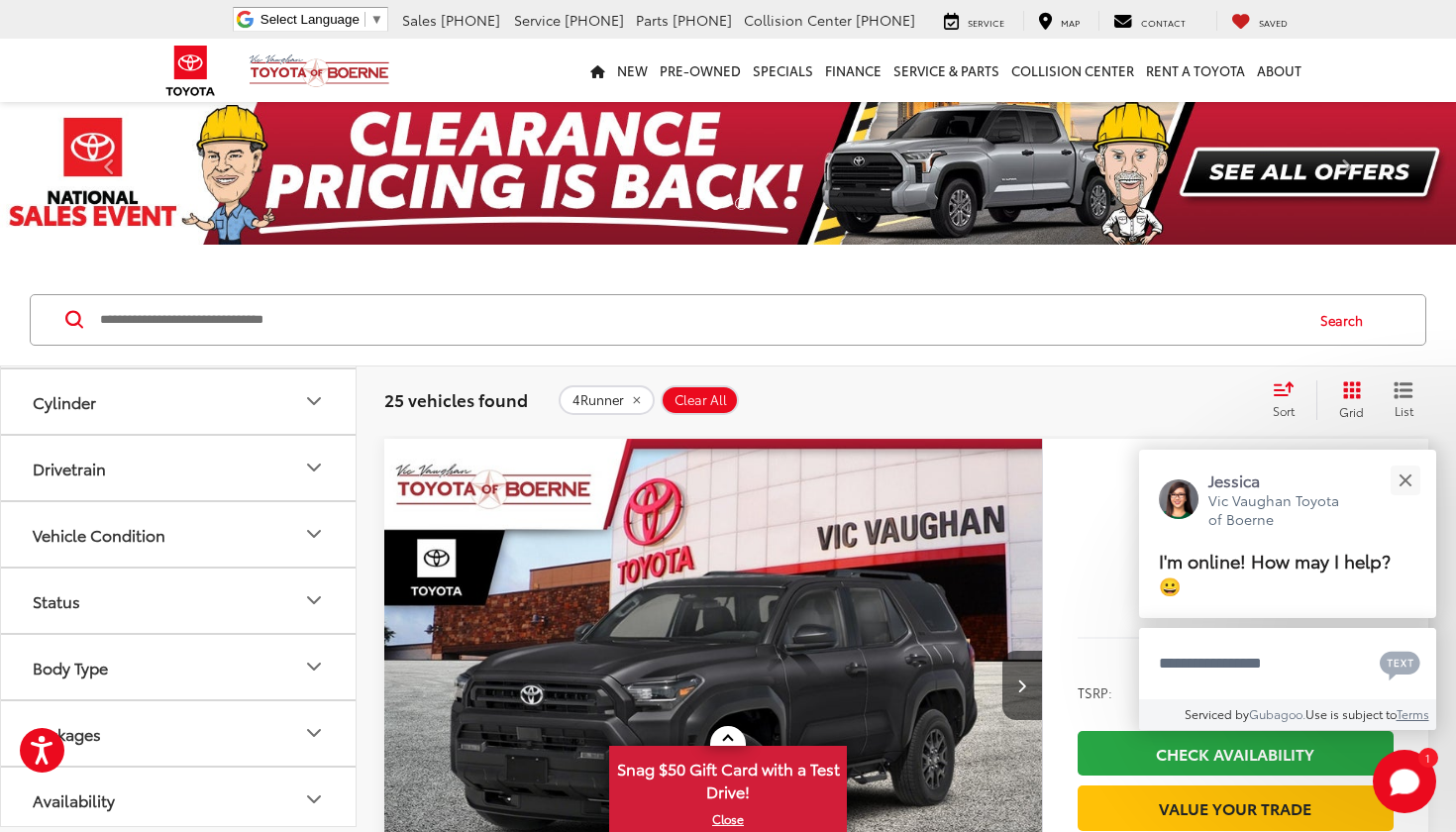 scroll, scrollTop: 468, scrollLeft: 0, axis: vertical 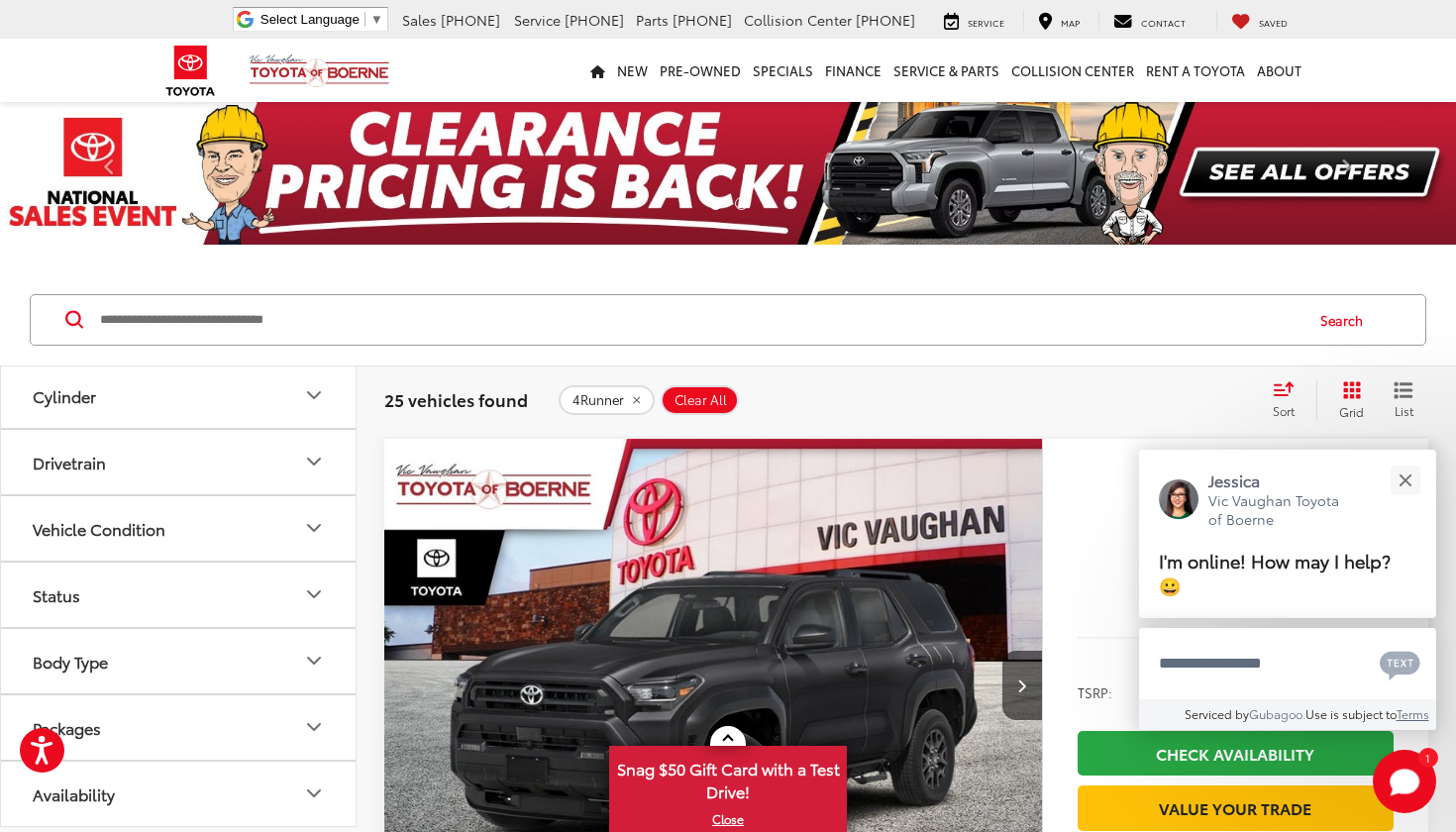 click on "Drivetrain" at bounding box center [69, 462] 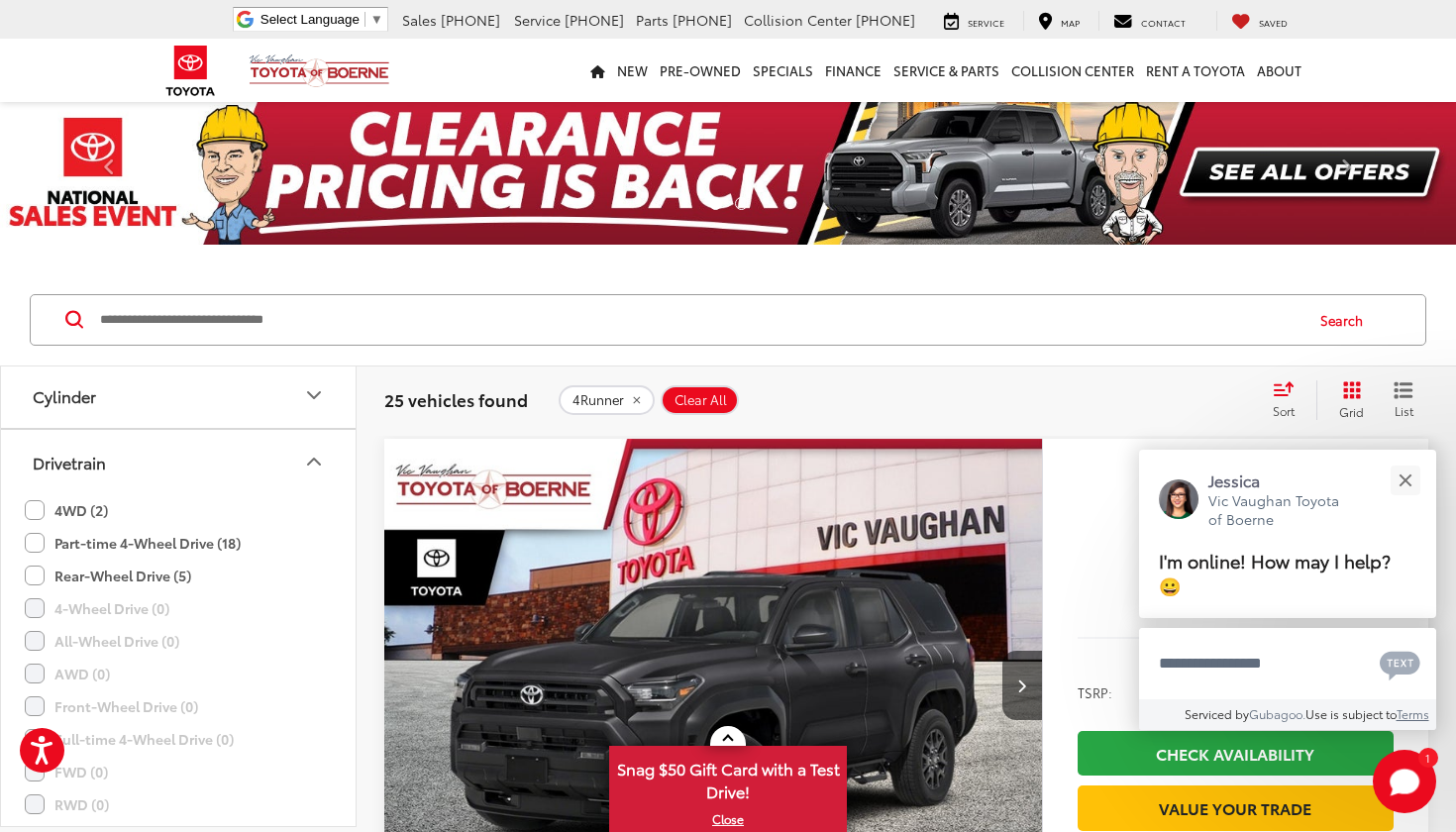 click on "Part-time 4-Wheel Drive (18)" 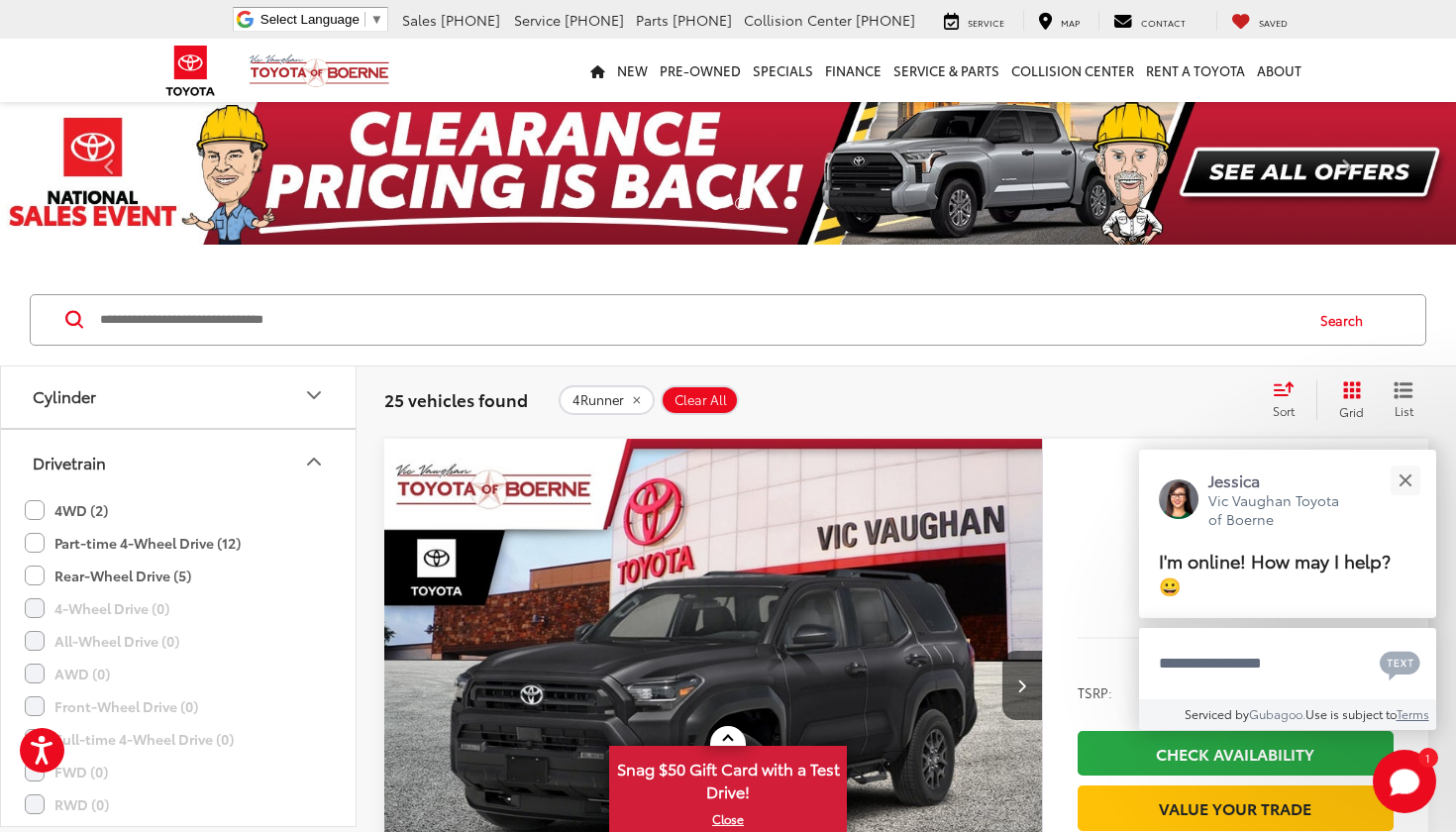 click on "4WD (2)" 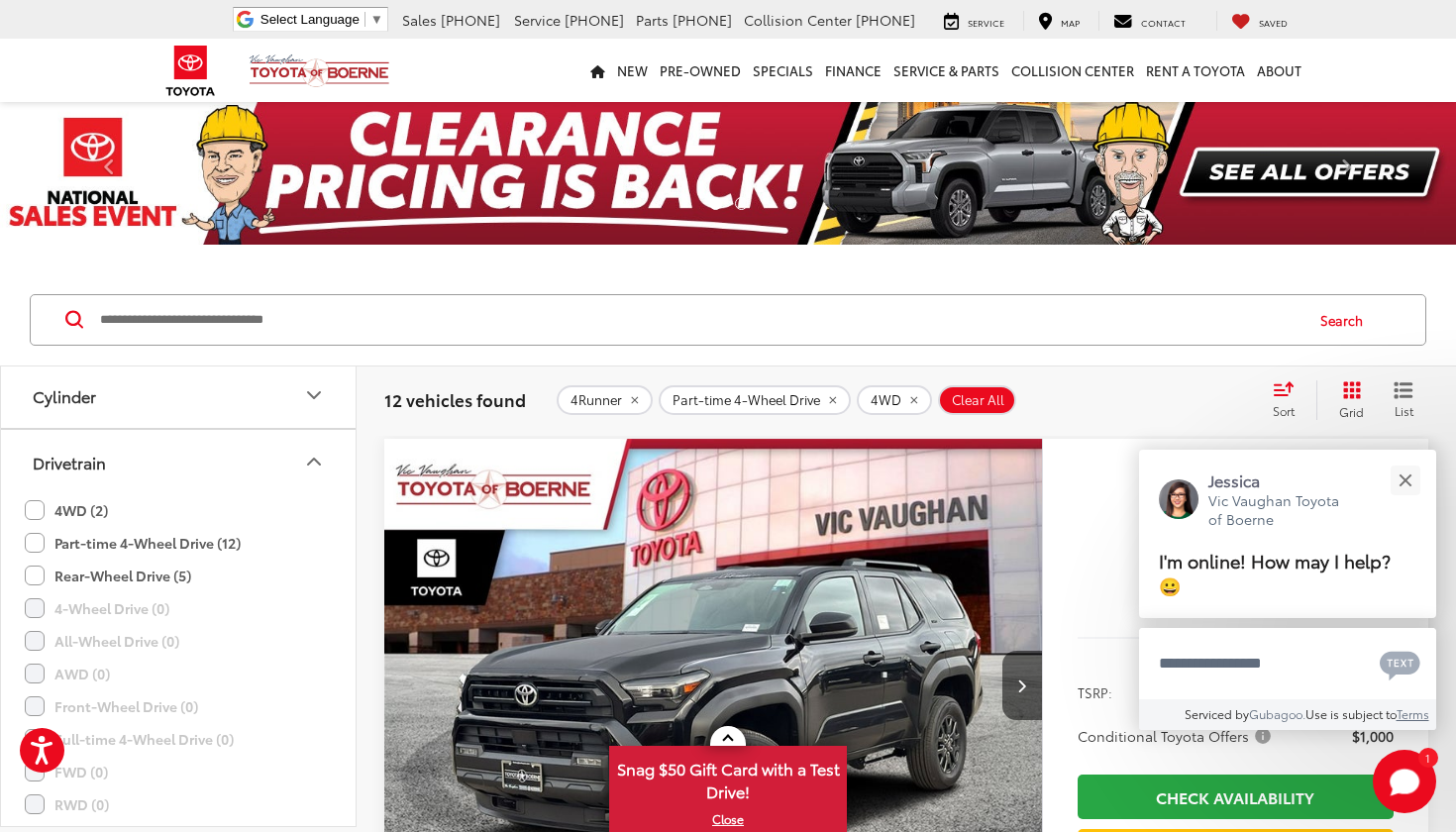 click on "Drivetrain" at bounding box center (69, 462) 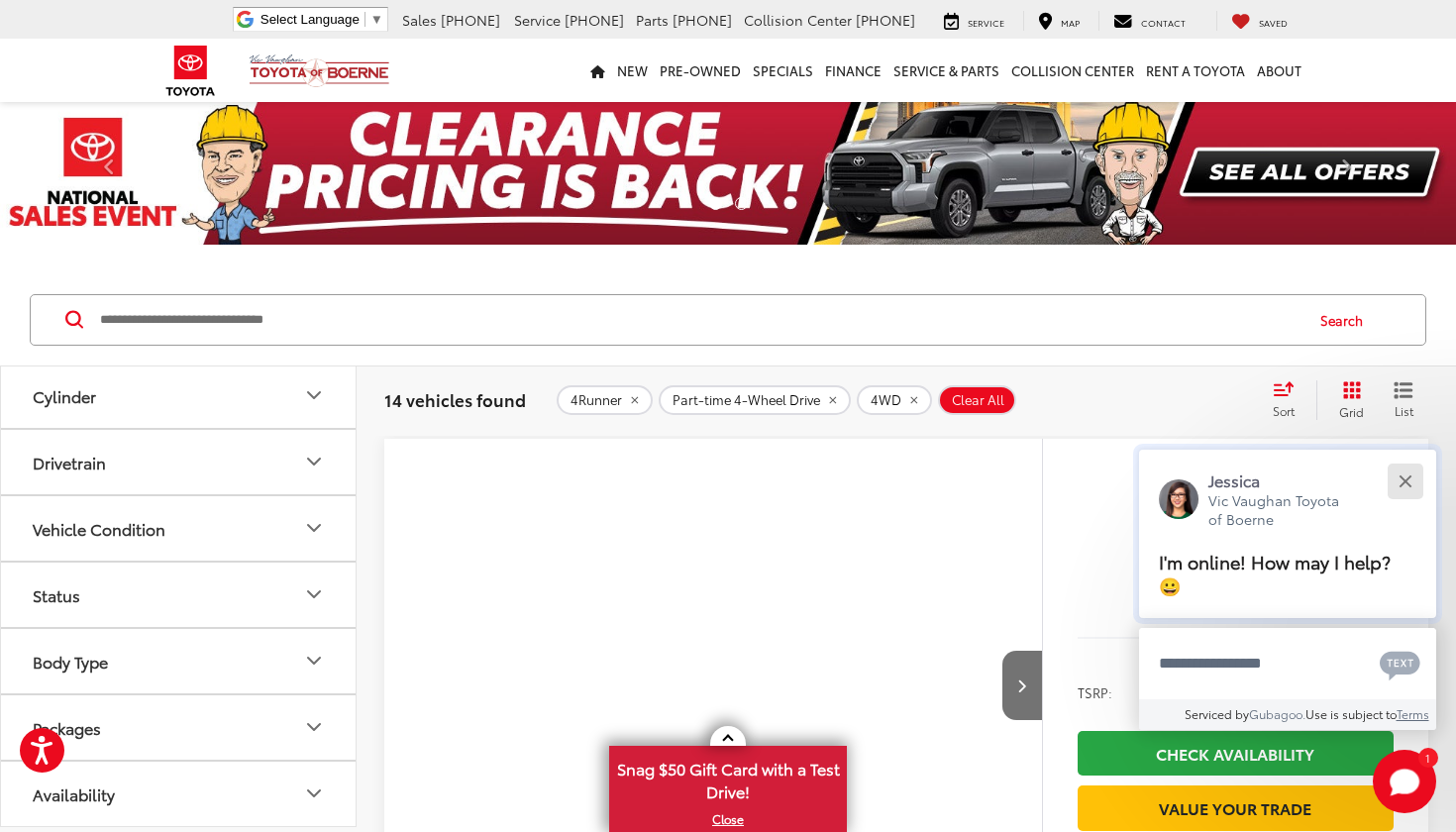 click at bounding box center (1404, 480) 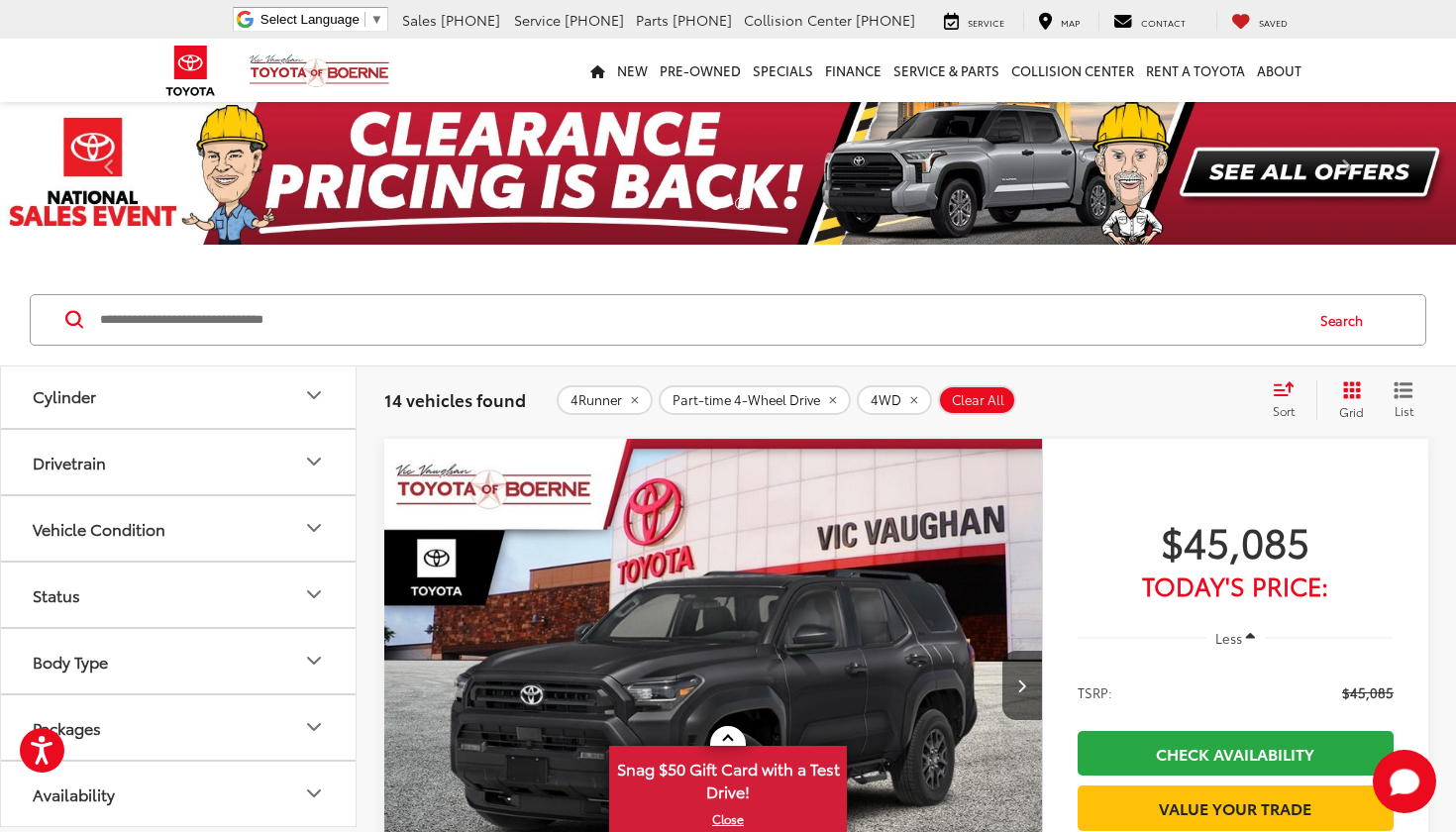 scroll, scrollTop: 307, scrollLeft: 0, axis: vertical 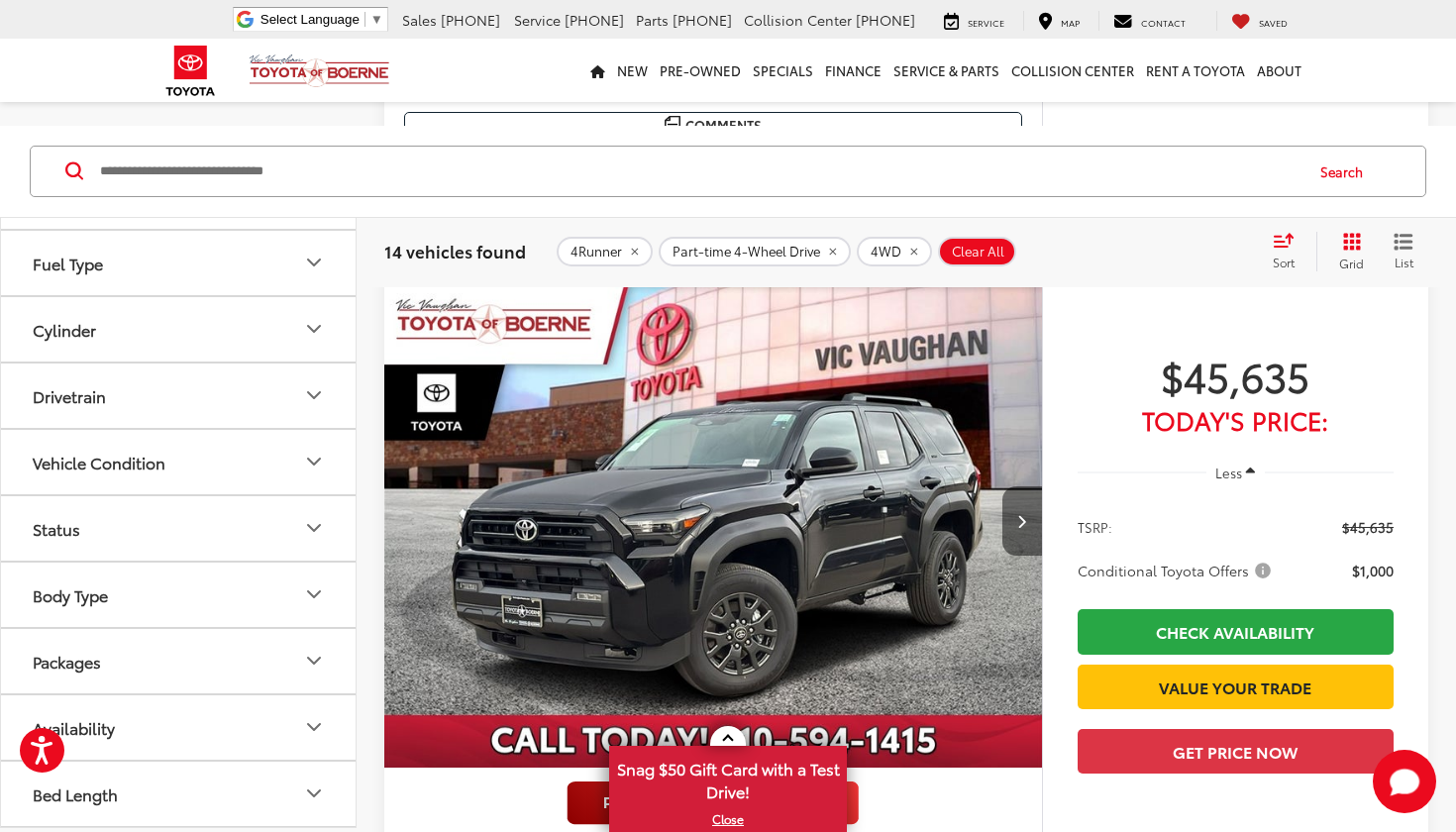 click at bounding box center [1022, 521] 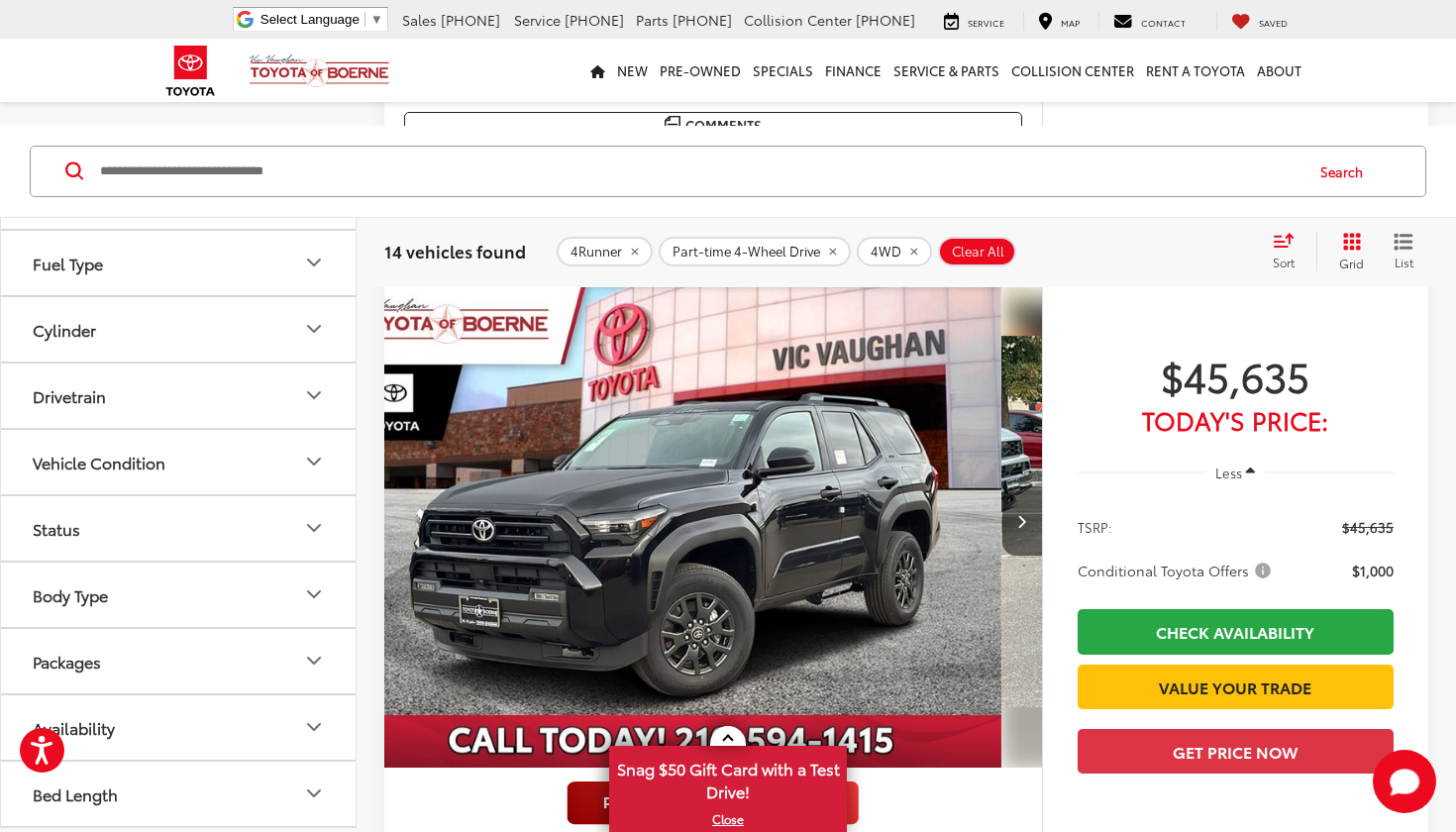 scroll, scrollTop: 0, scrollLeft: 0, axis: both 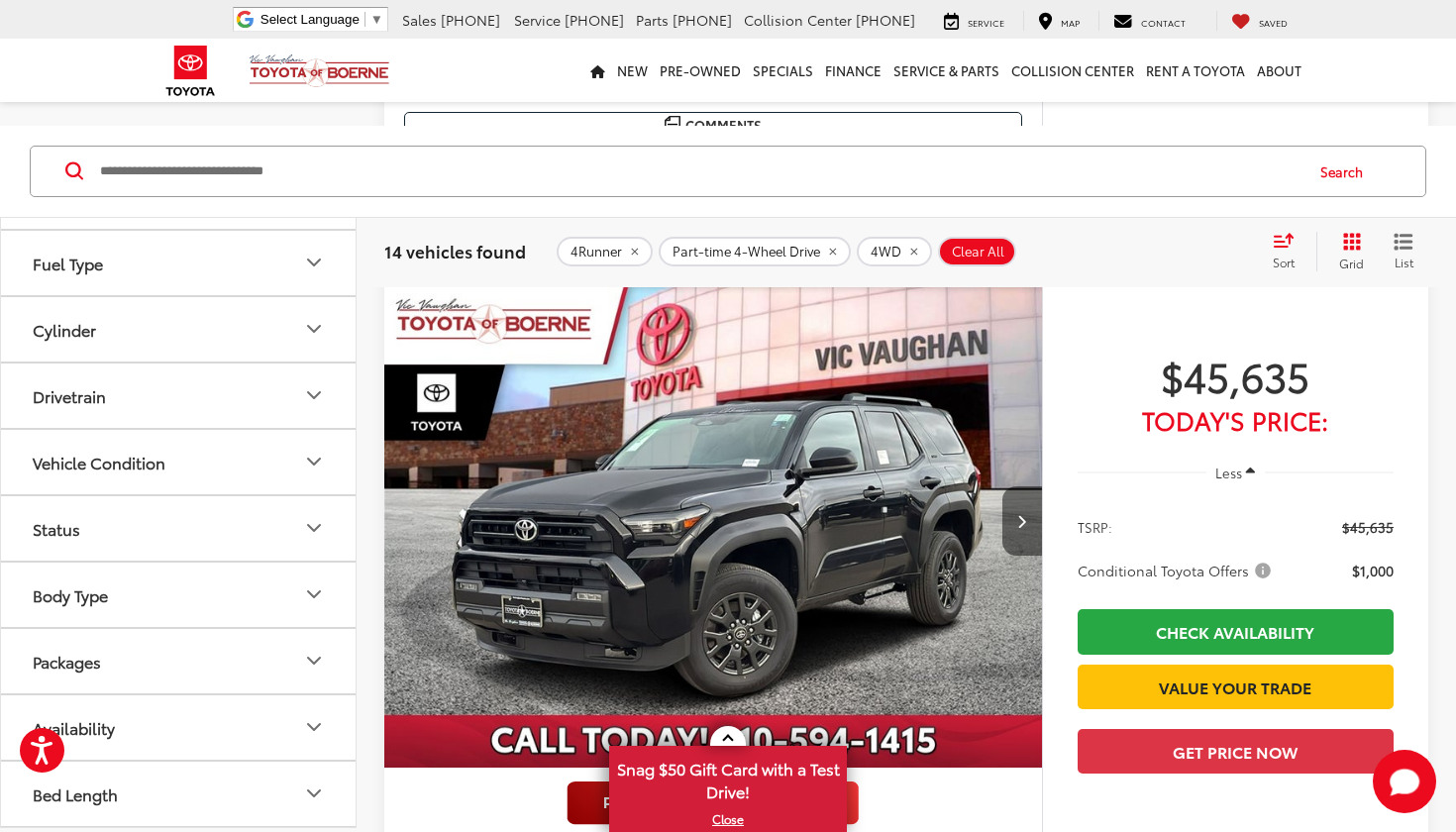 click at bounding box center [1022, 521] 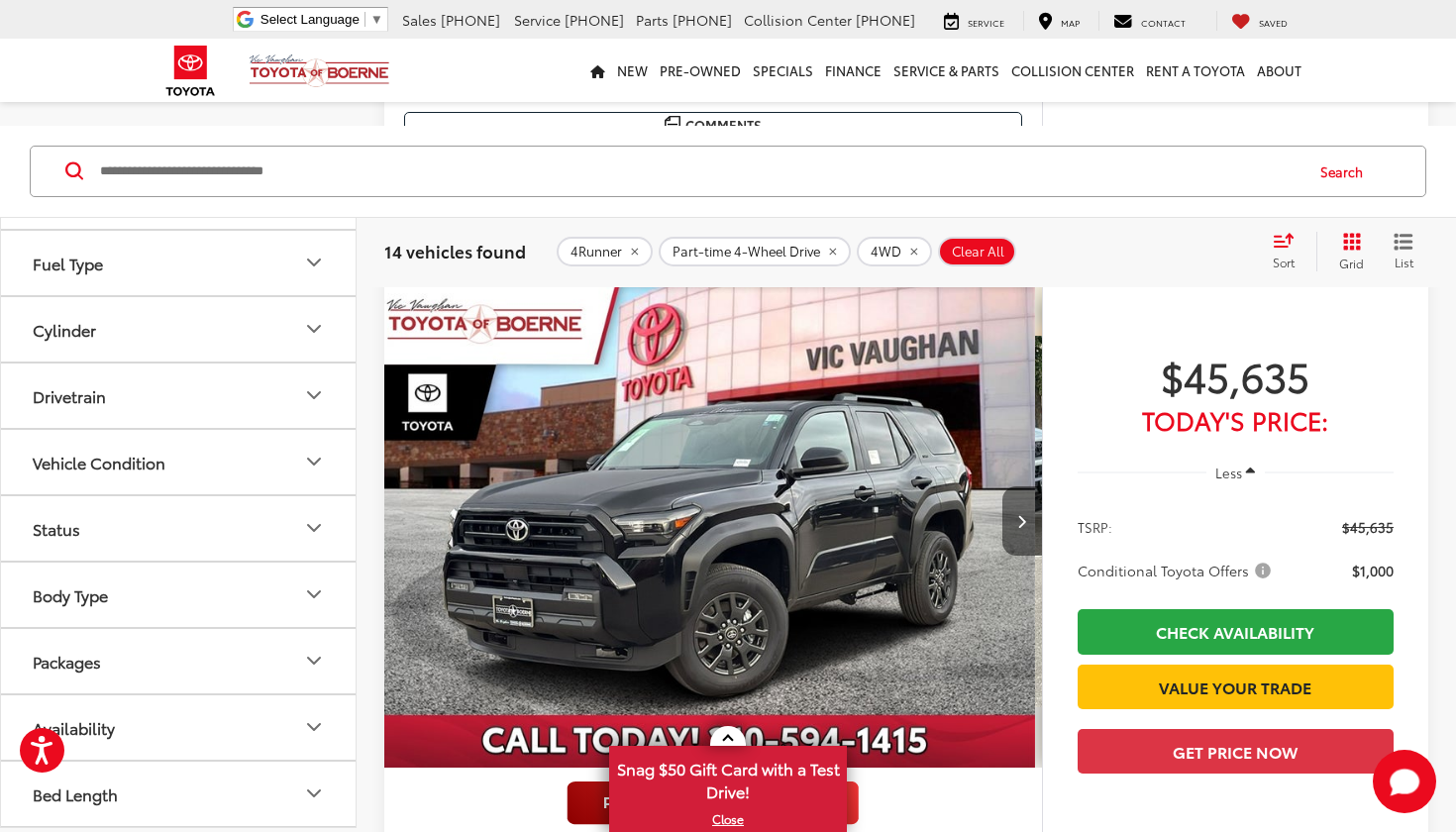 click at bounding box center (1022, 521) 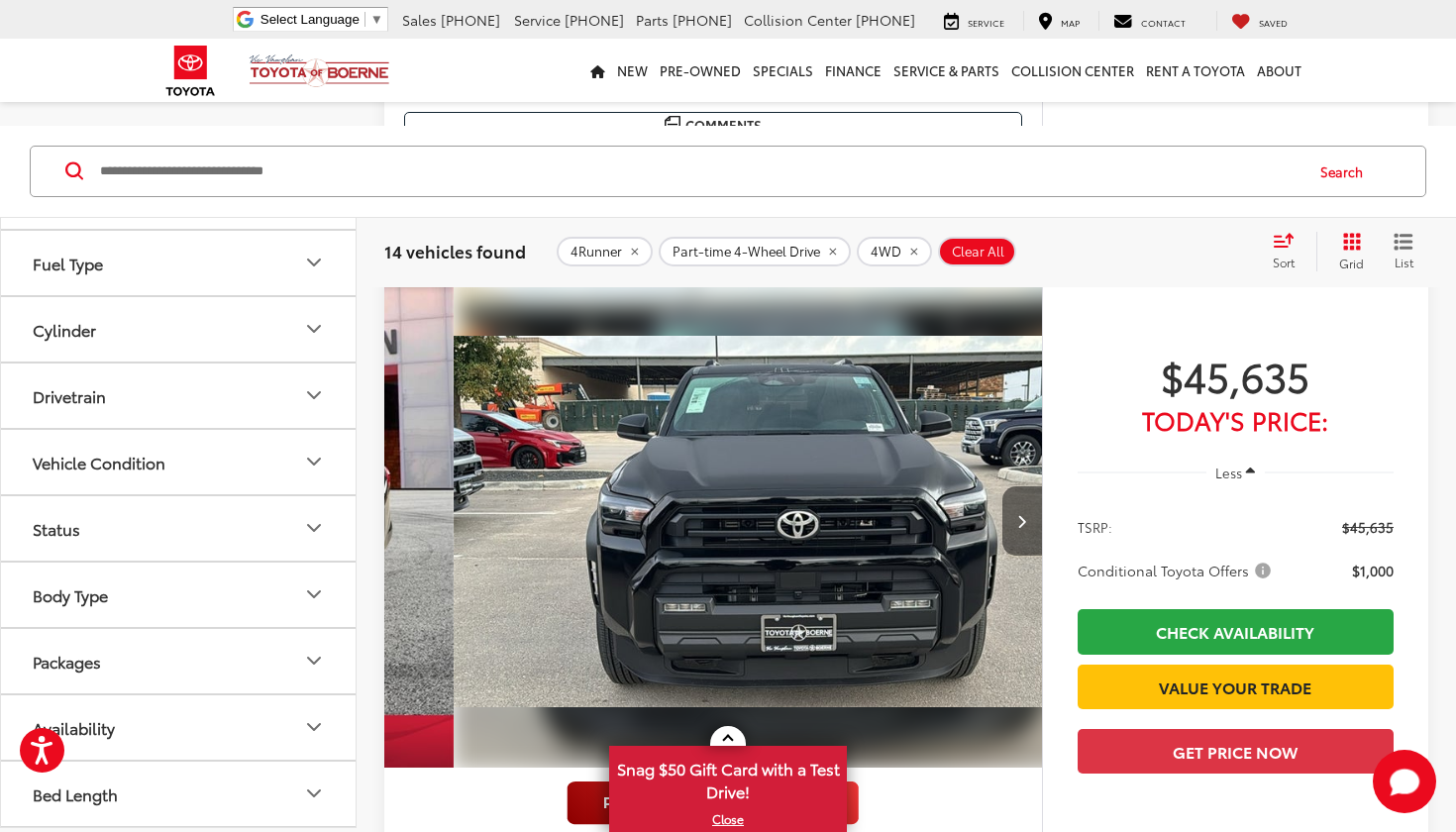 scroll, scrollTop: 0, scrollLeft: 15, axis: horizontal 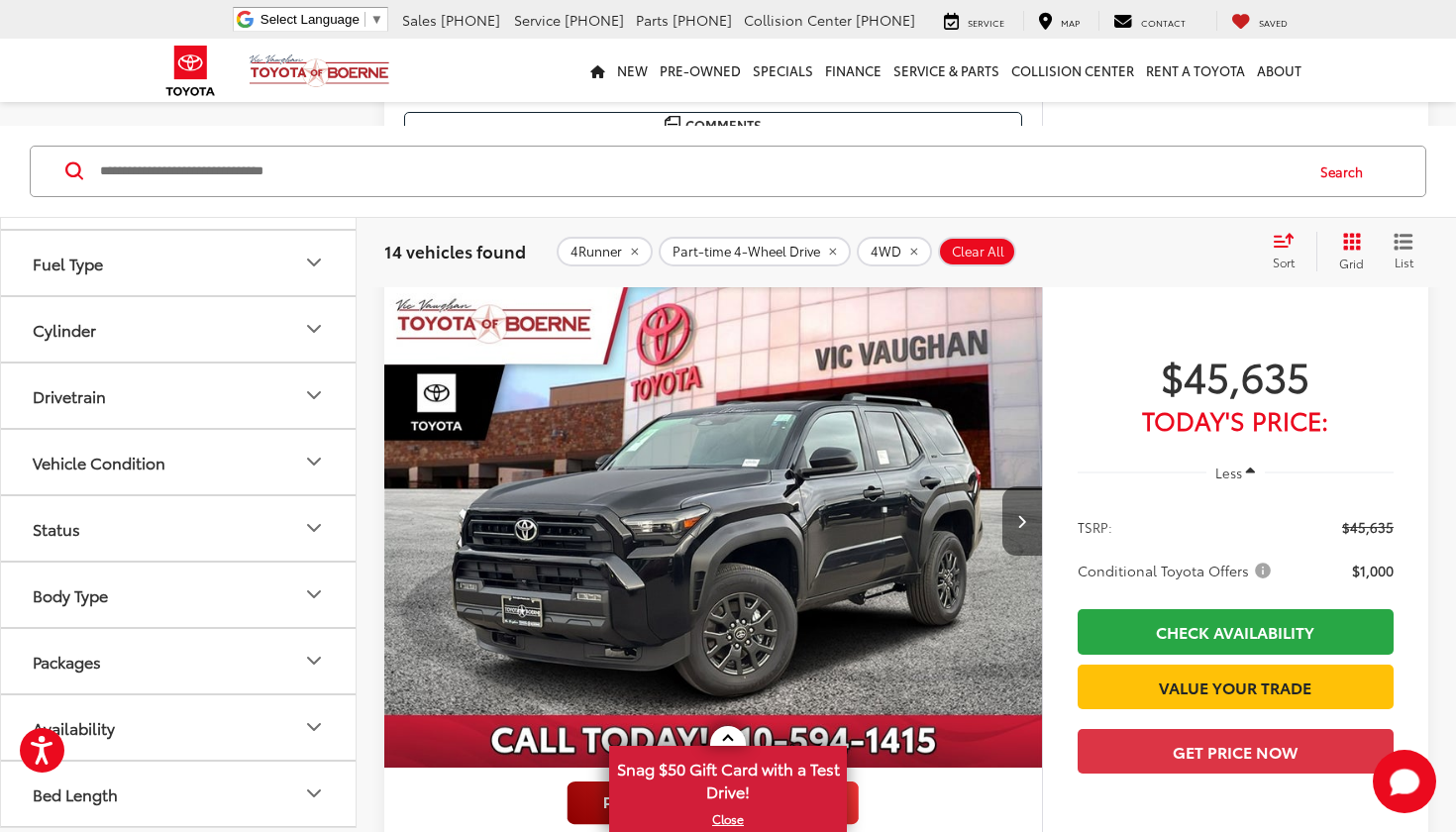 click at bounding box center [1022, 521] 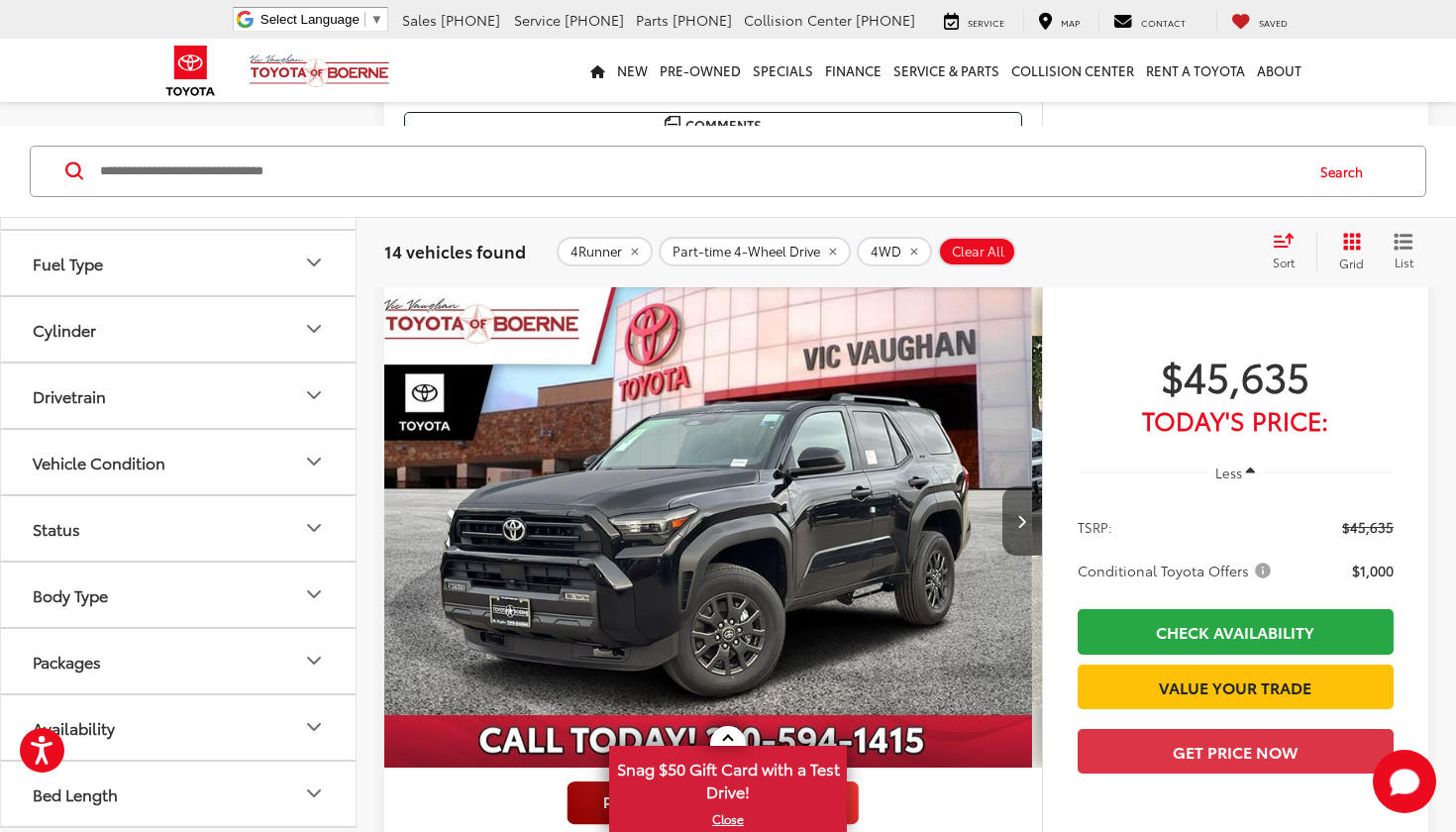 scroll, scrollTop: 0, scrollLeft: 0, axis: both 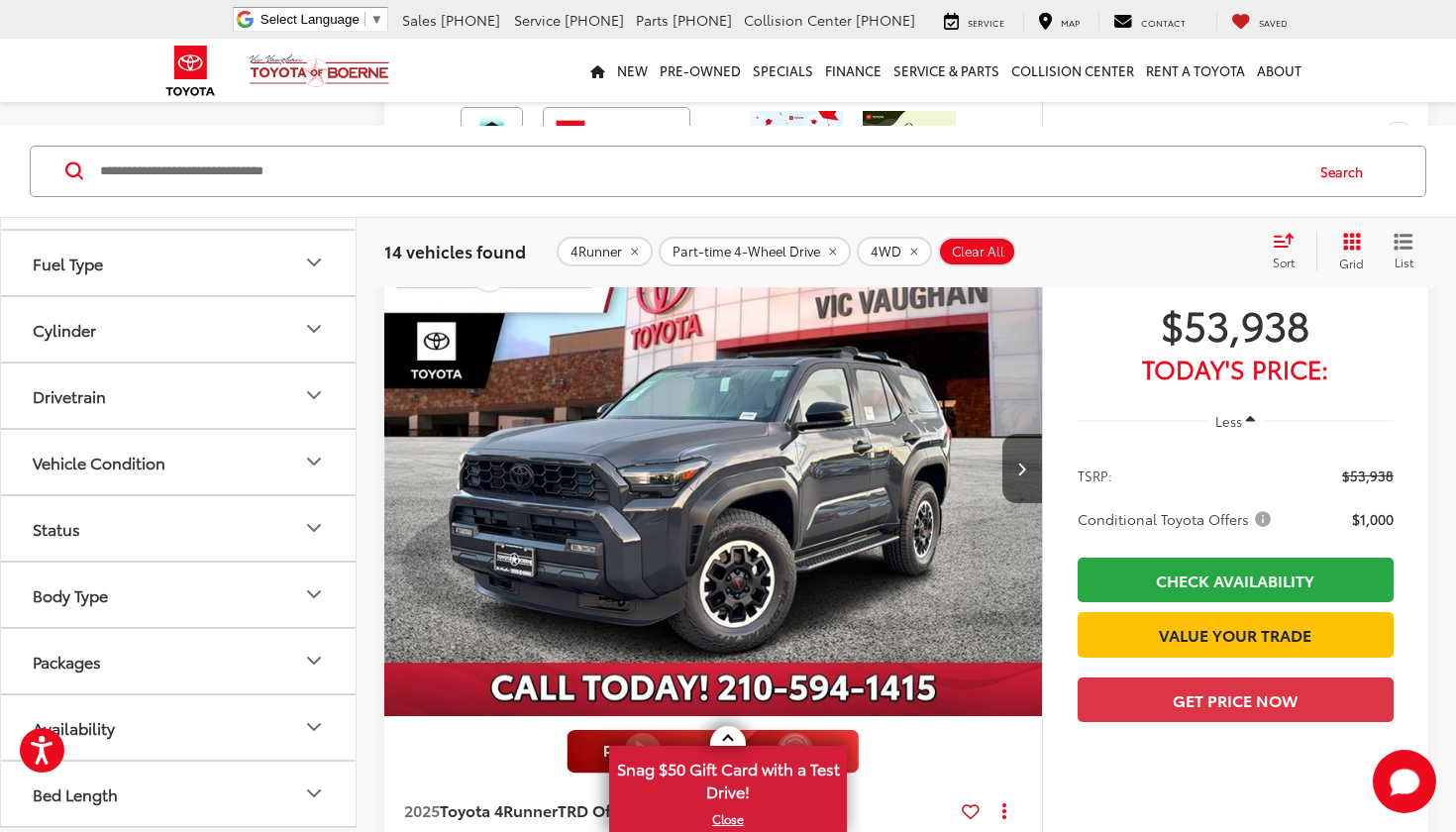 click at bounding box center [713, 469] 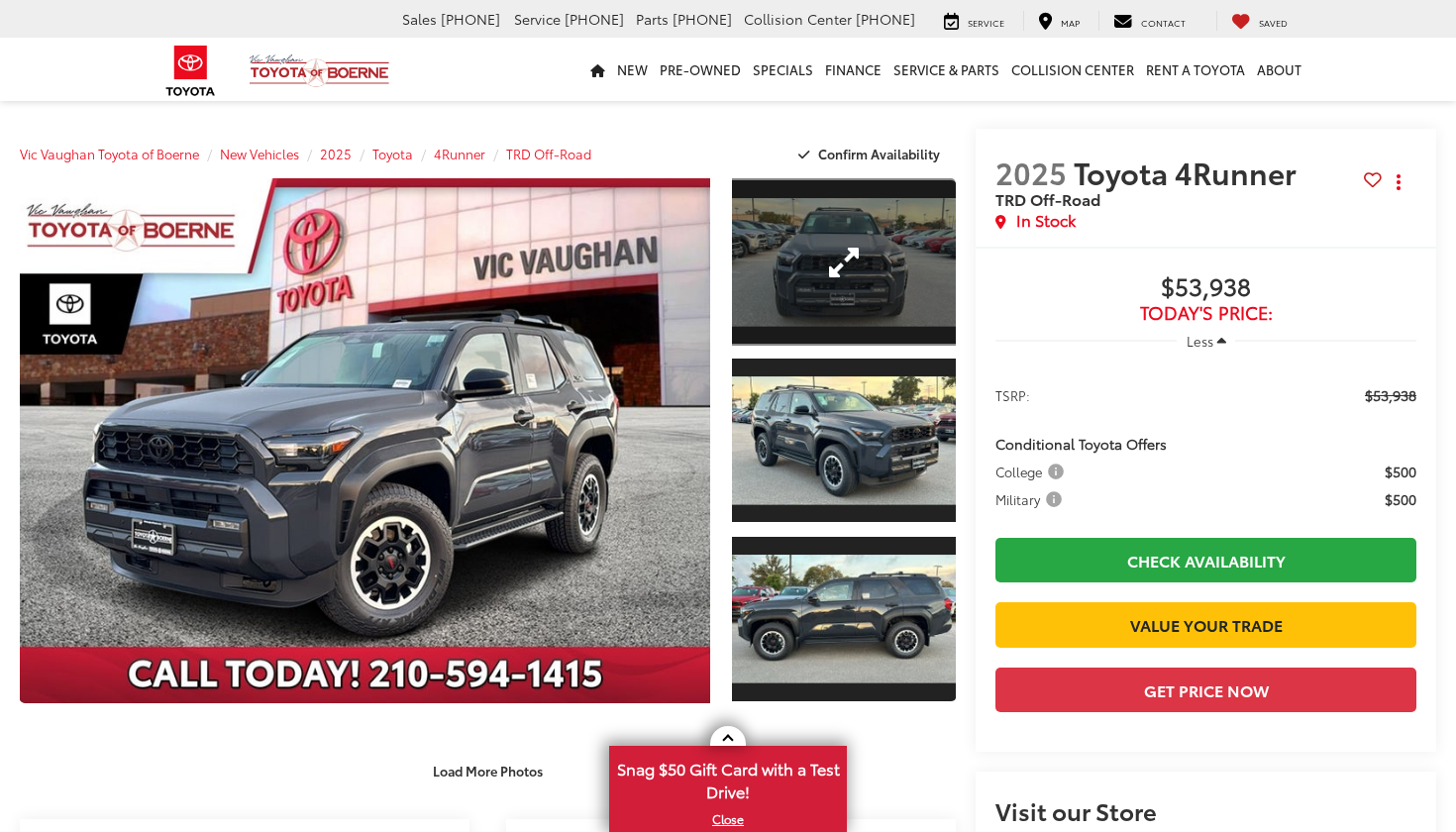 scroll, scrollTop: 0, scrollLeft: 0, axis: both 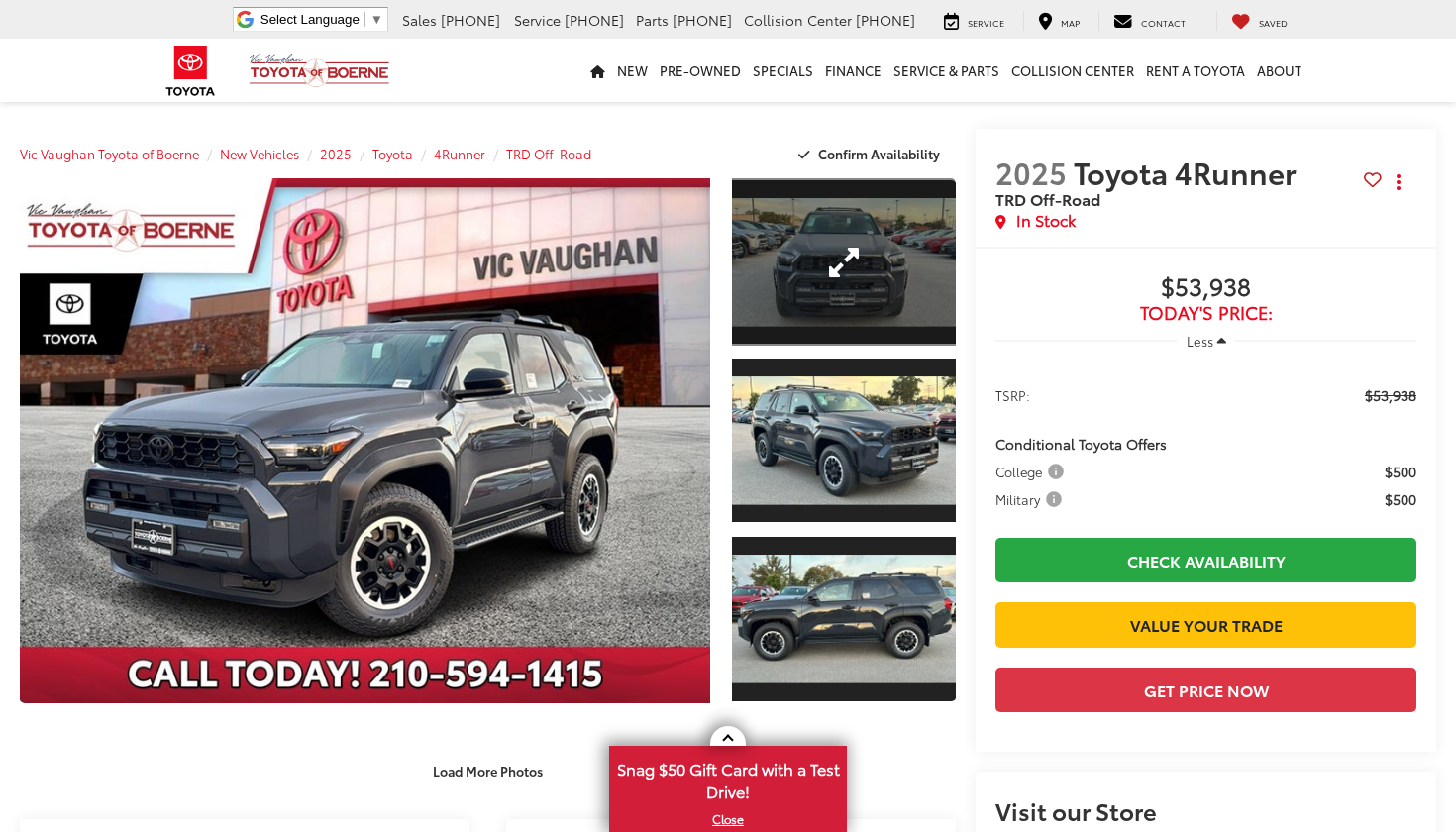 click at bounding box center (844, 261) 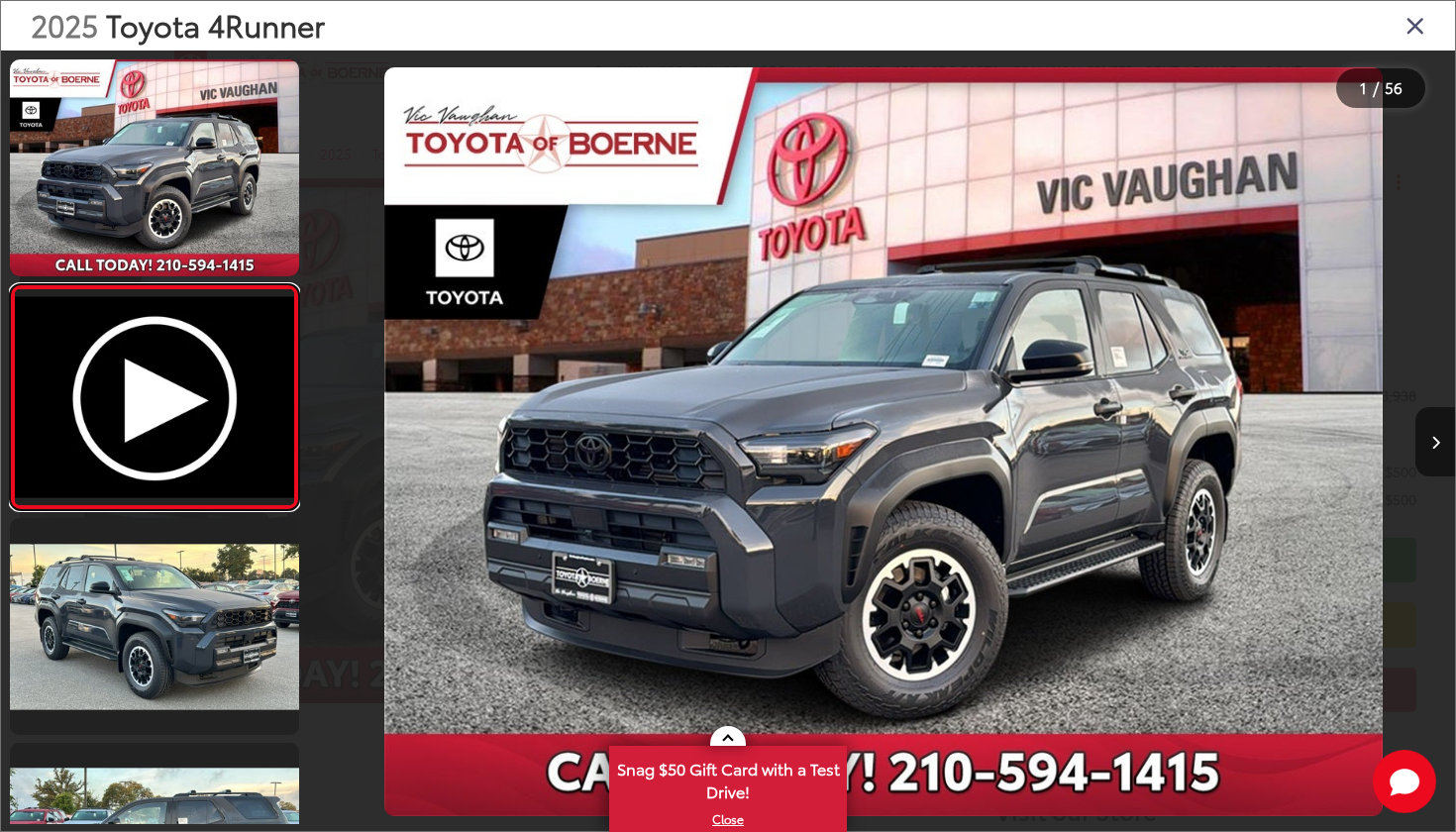 scroll, scrollTop: 0, scrollLeft: 1103, axis: horizontal 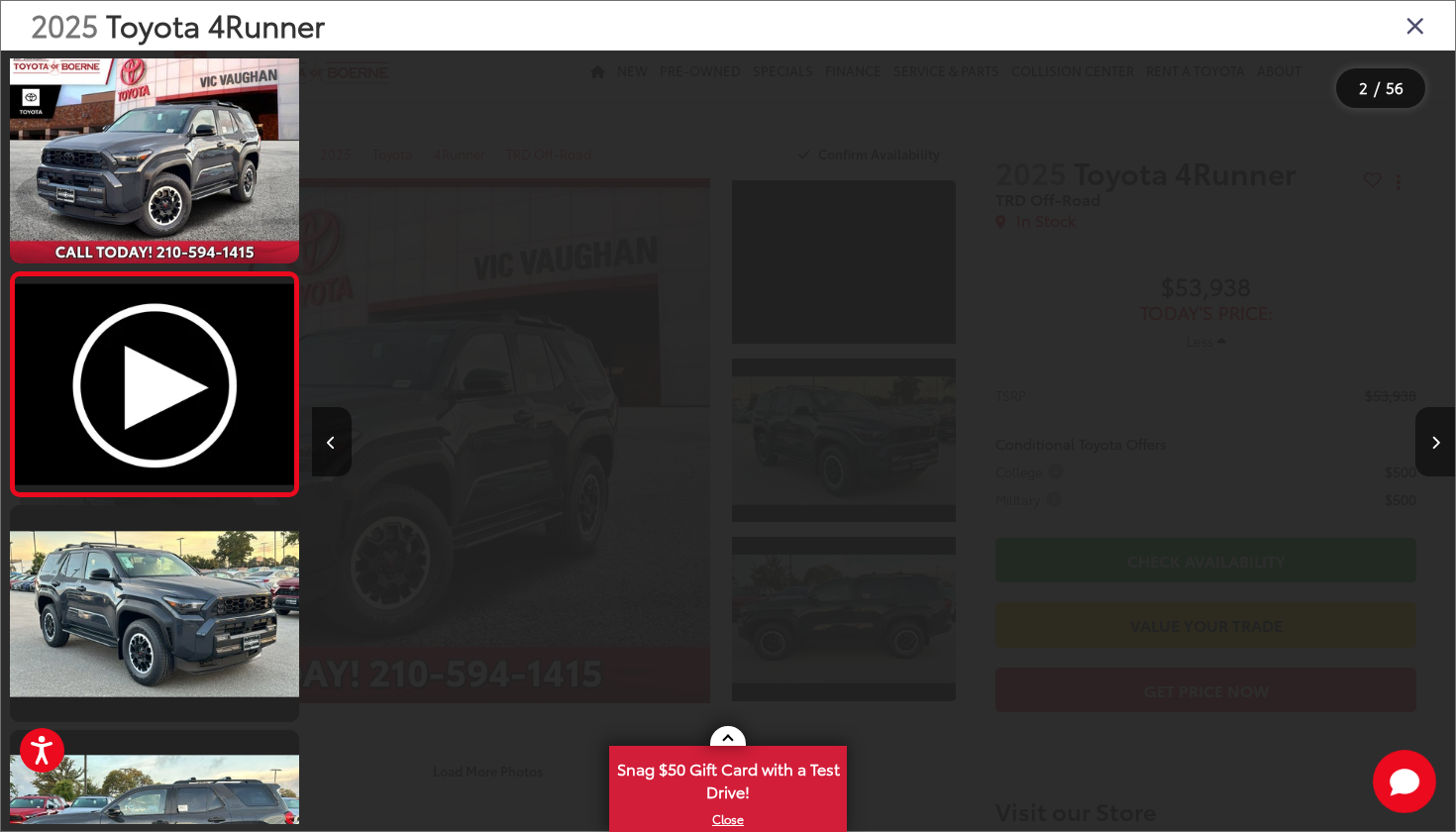 click at bounding box center (1435, 443) 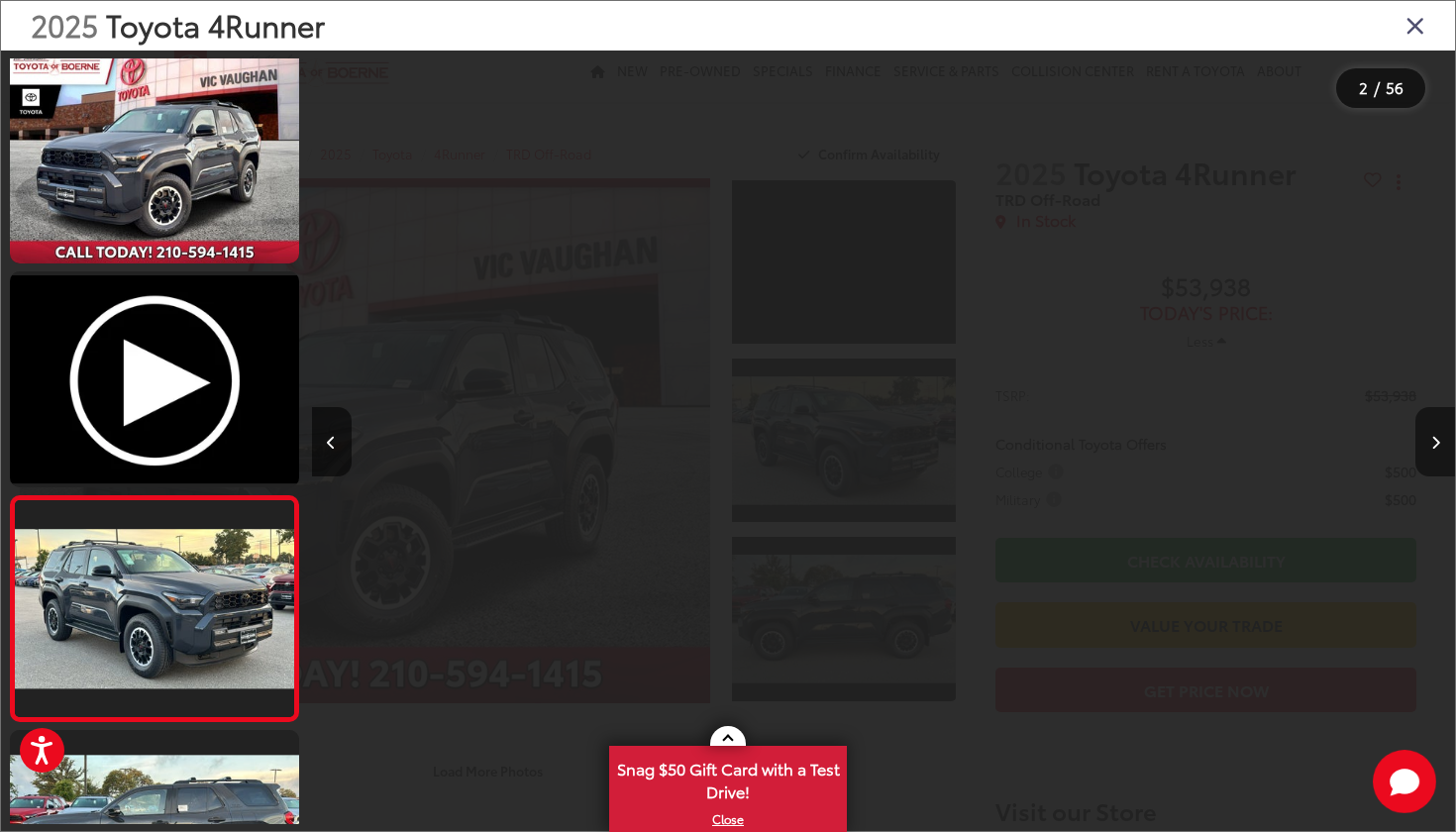 scroll, scrollTop: 0, scrollLeft: 2287, axis: horizontal 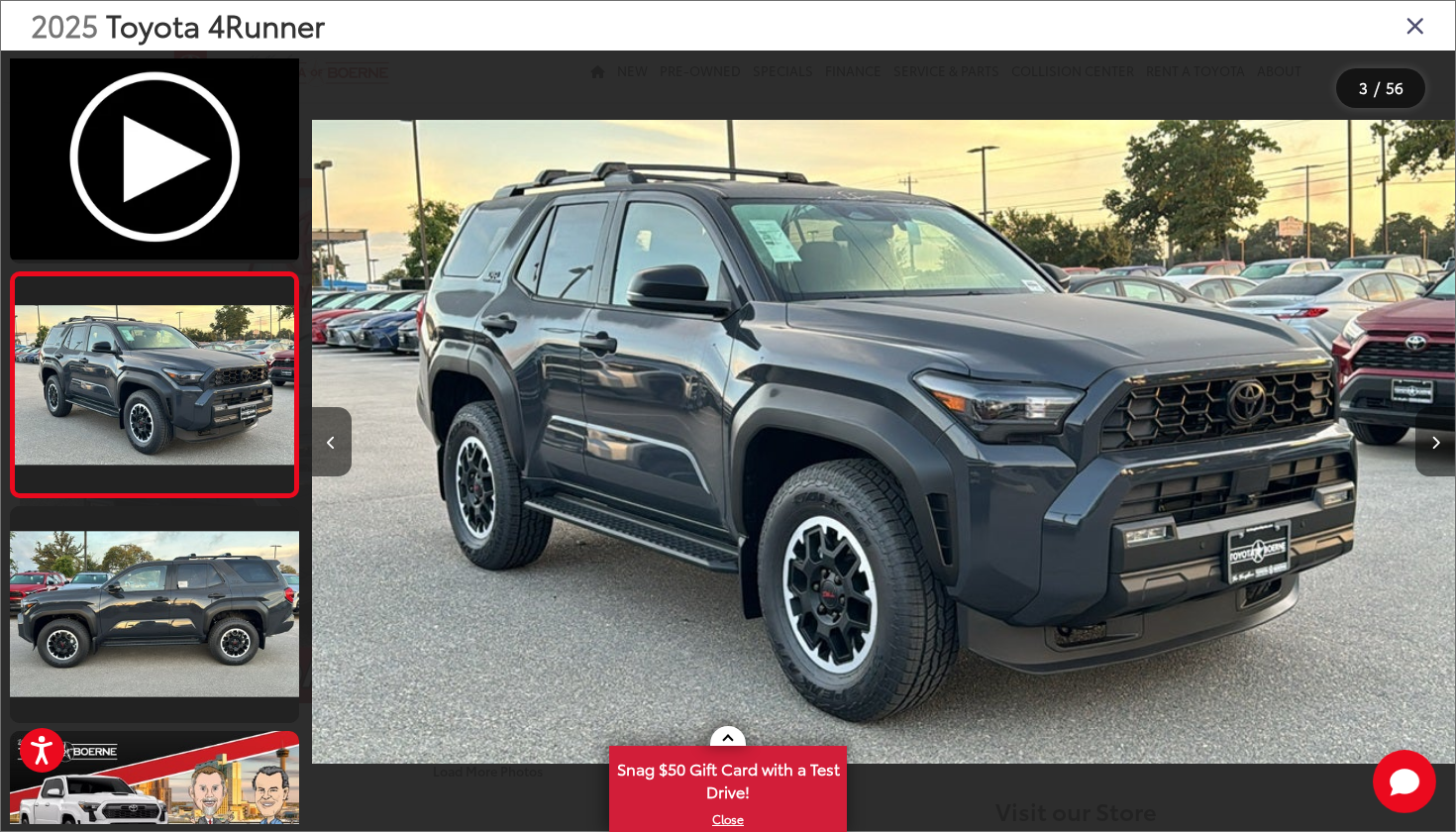 click at bounding box center (1435, 443) 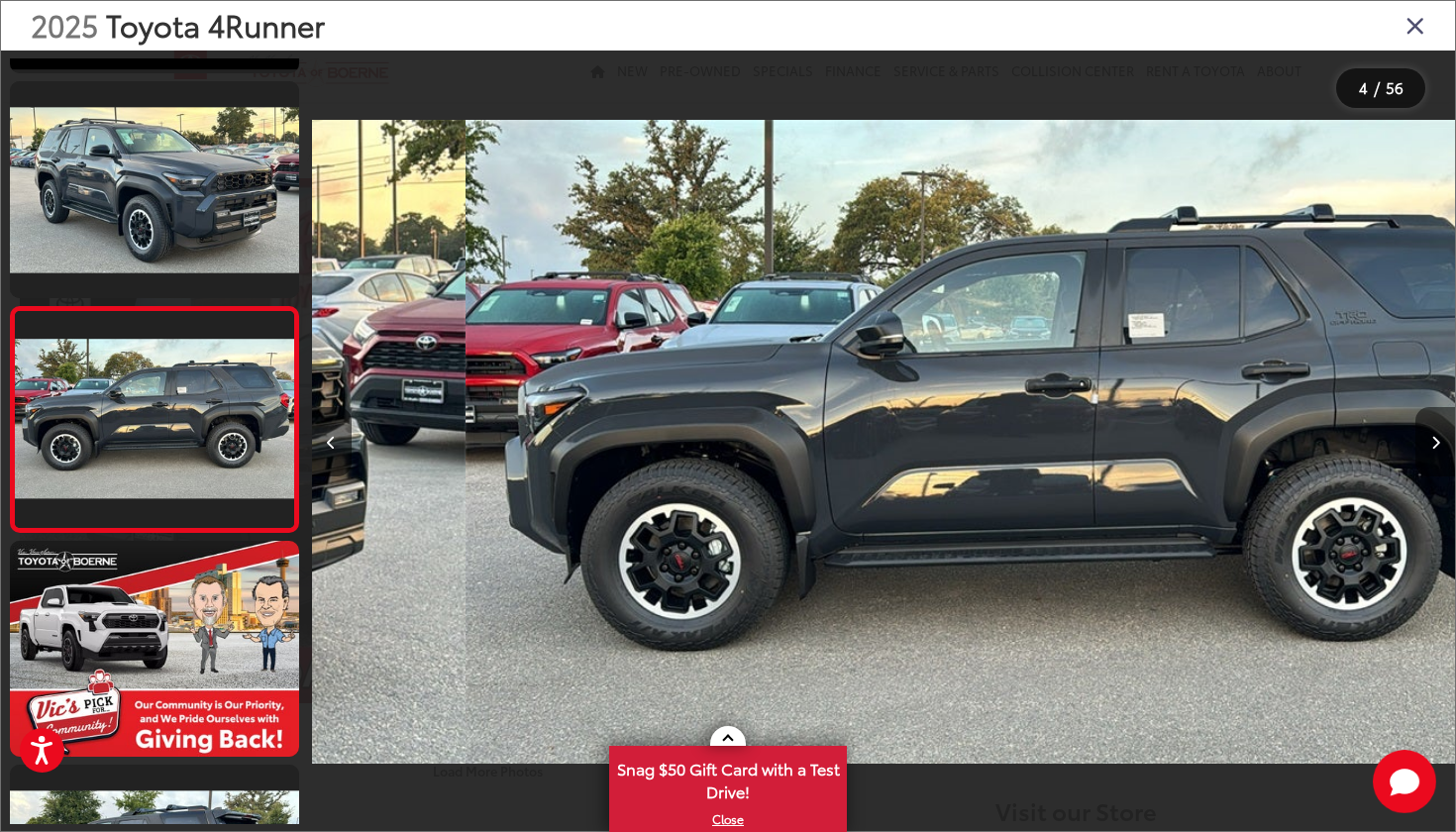 scroll, scrollTop: 0, scrollLeft: 3430, axis: horizontal 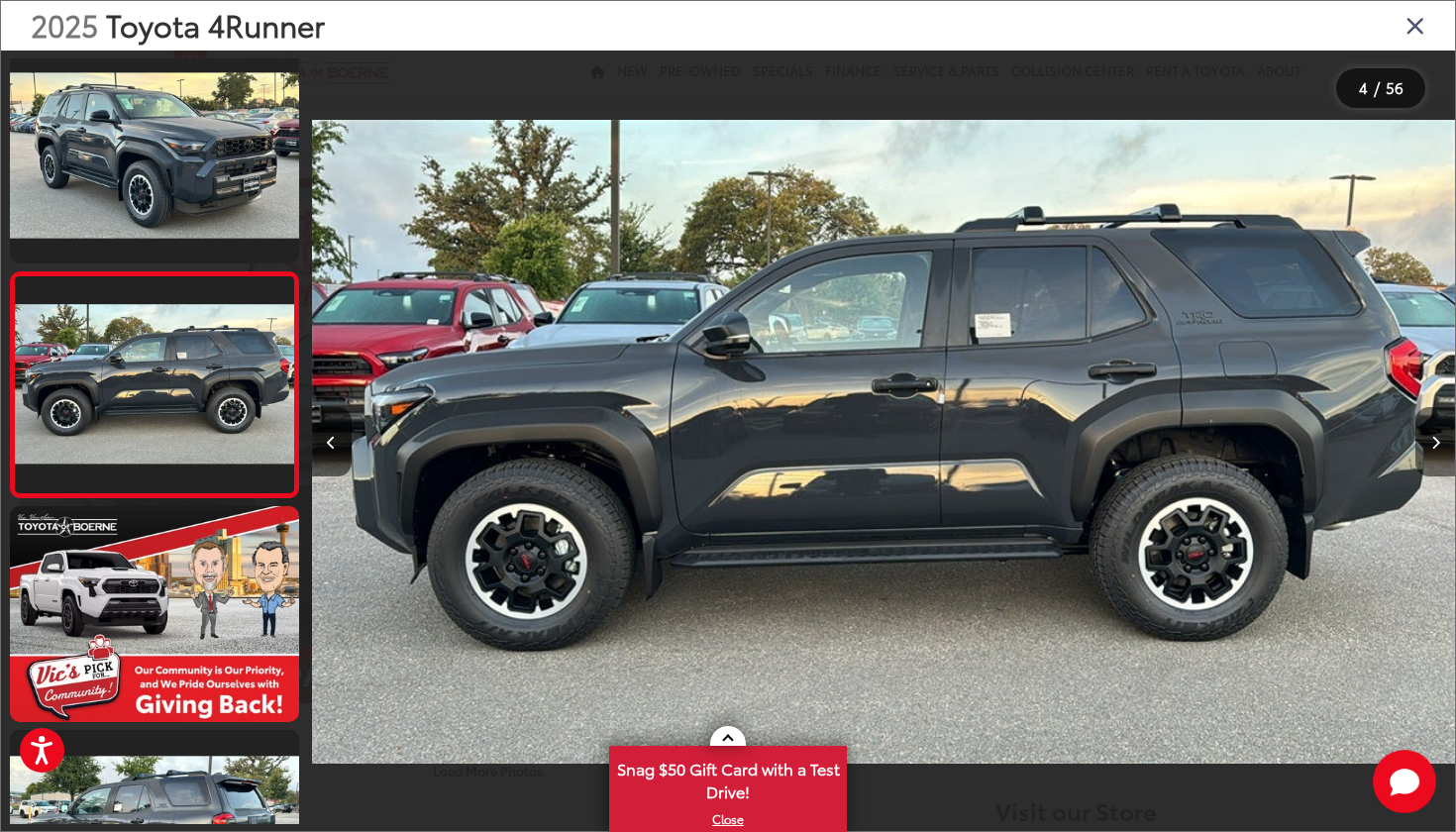 click at bounding box center [1435, 443] 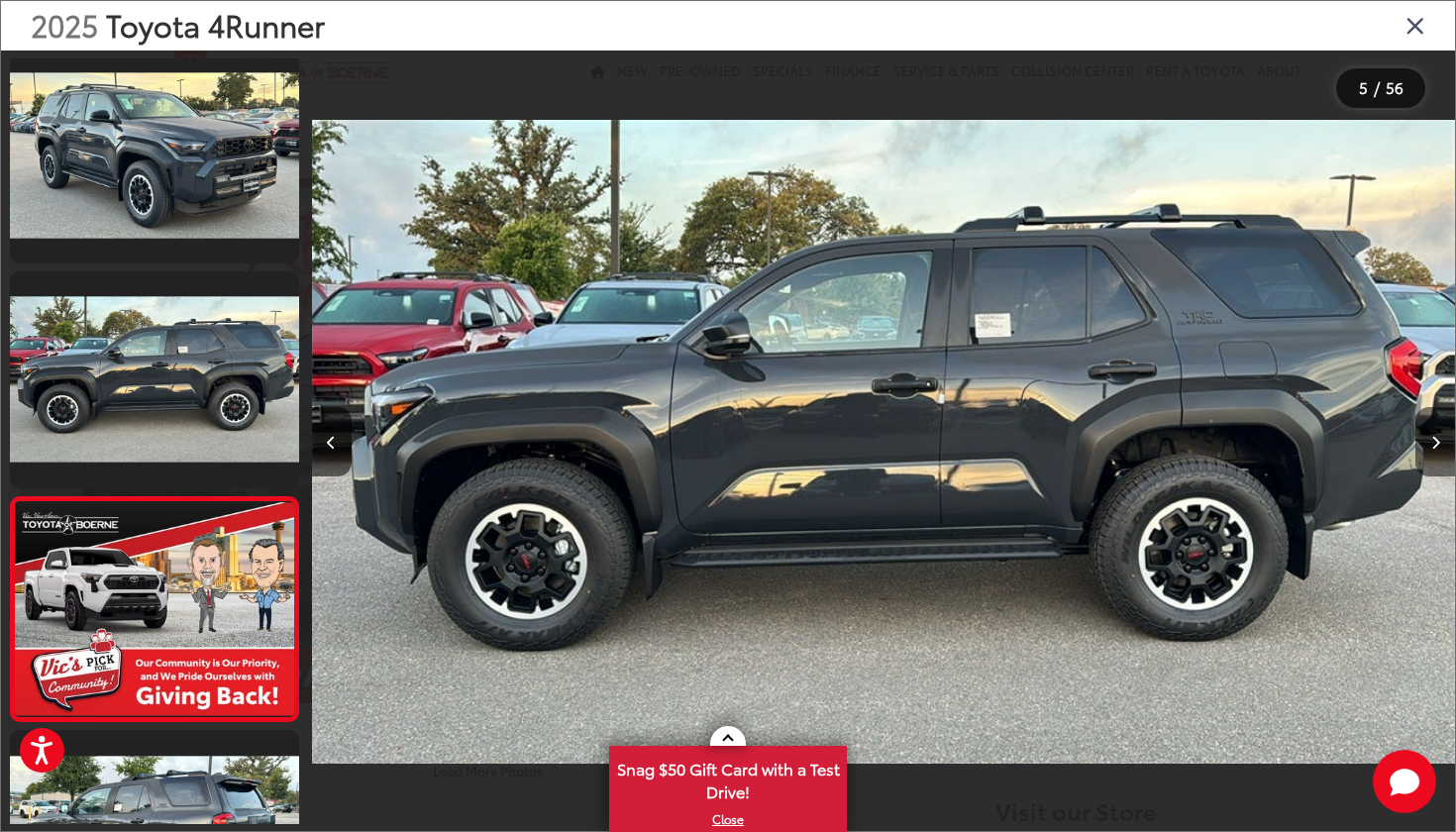 scroll, scrollTop: 661, scrollLeft: 0, axis: vertical 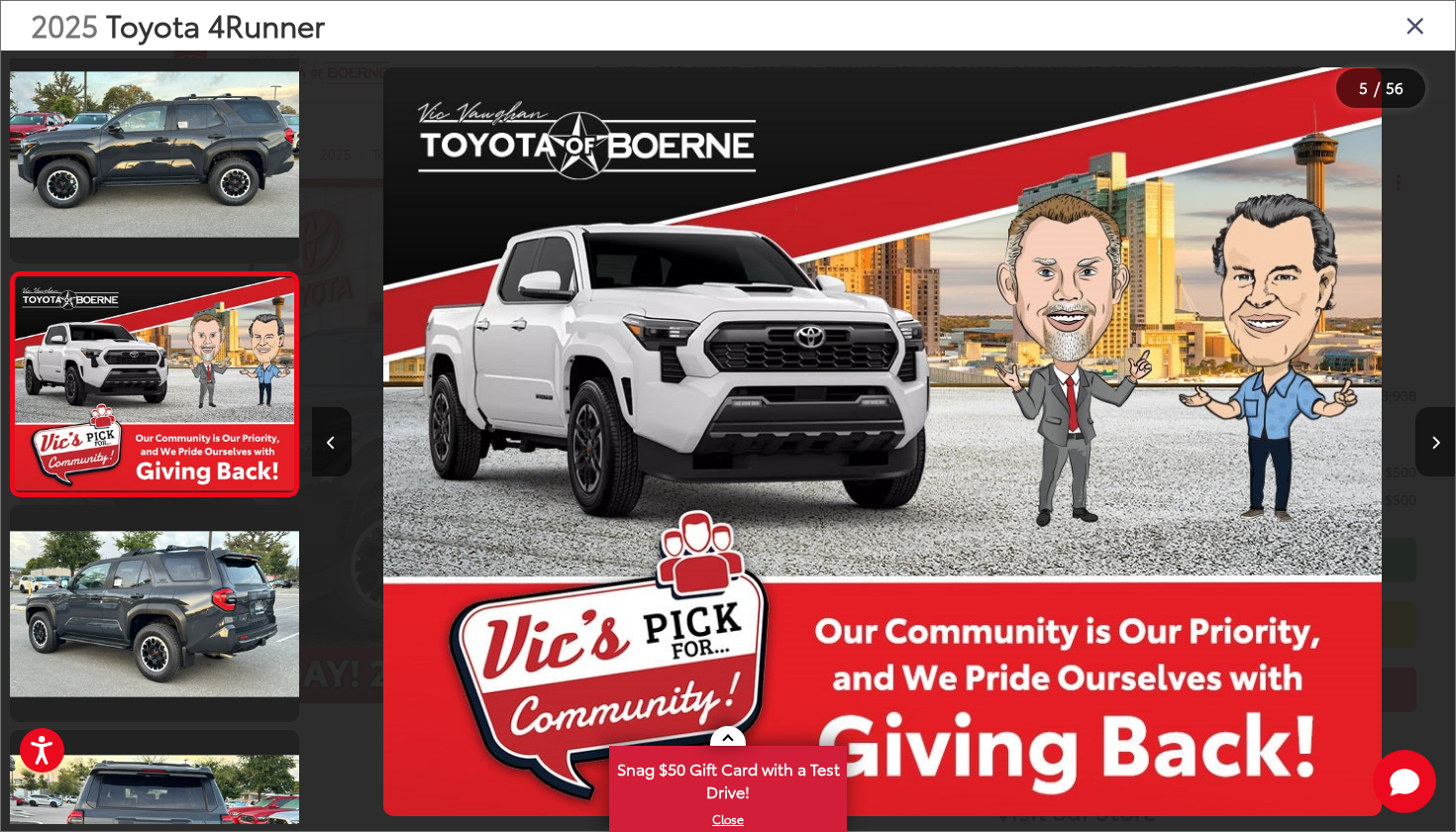 click at bounding box center (1435, 443) 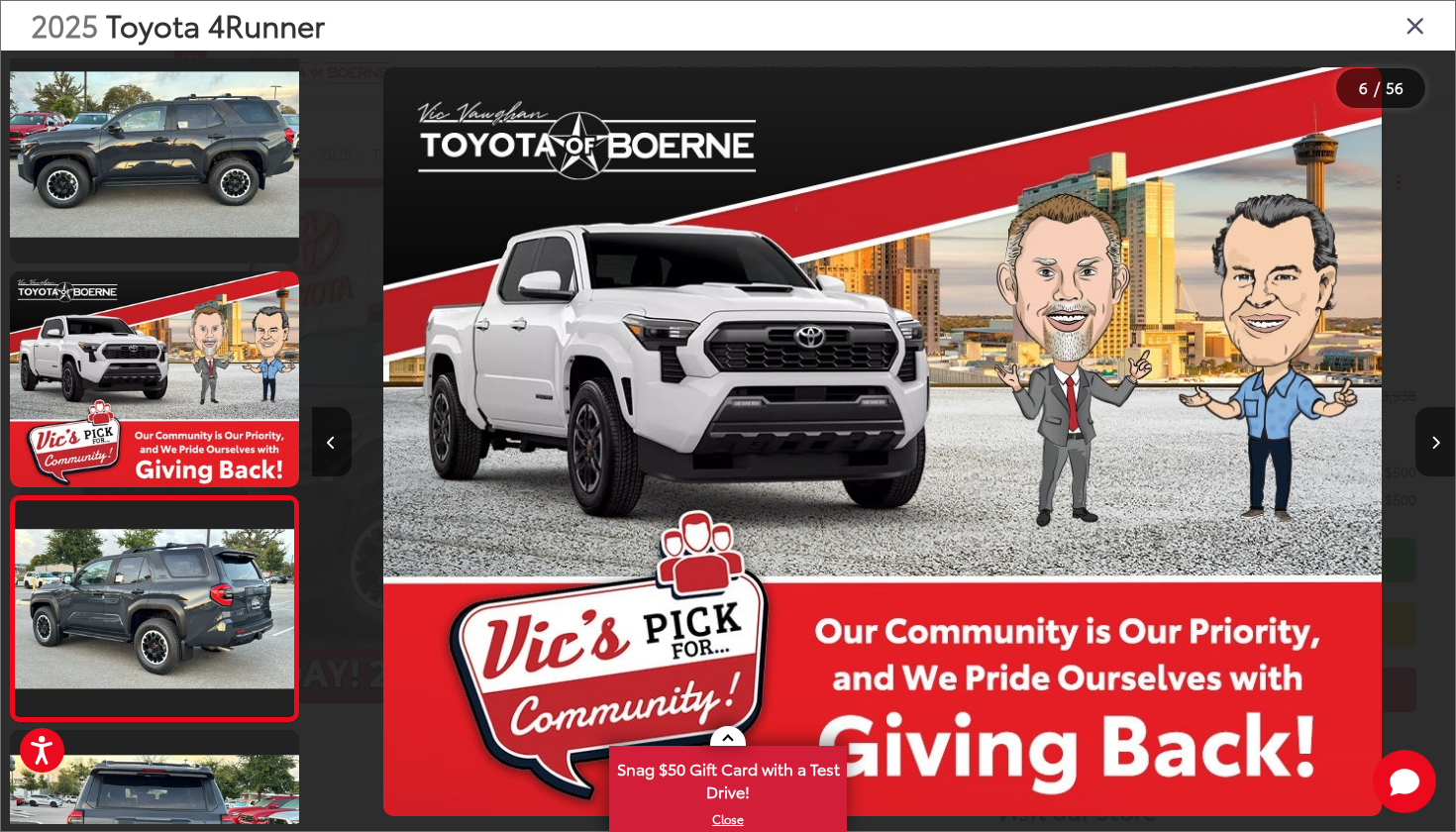 scroll, scrollTop: 910, scrollLeft: 0, axis: vertical 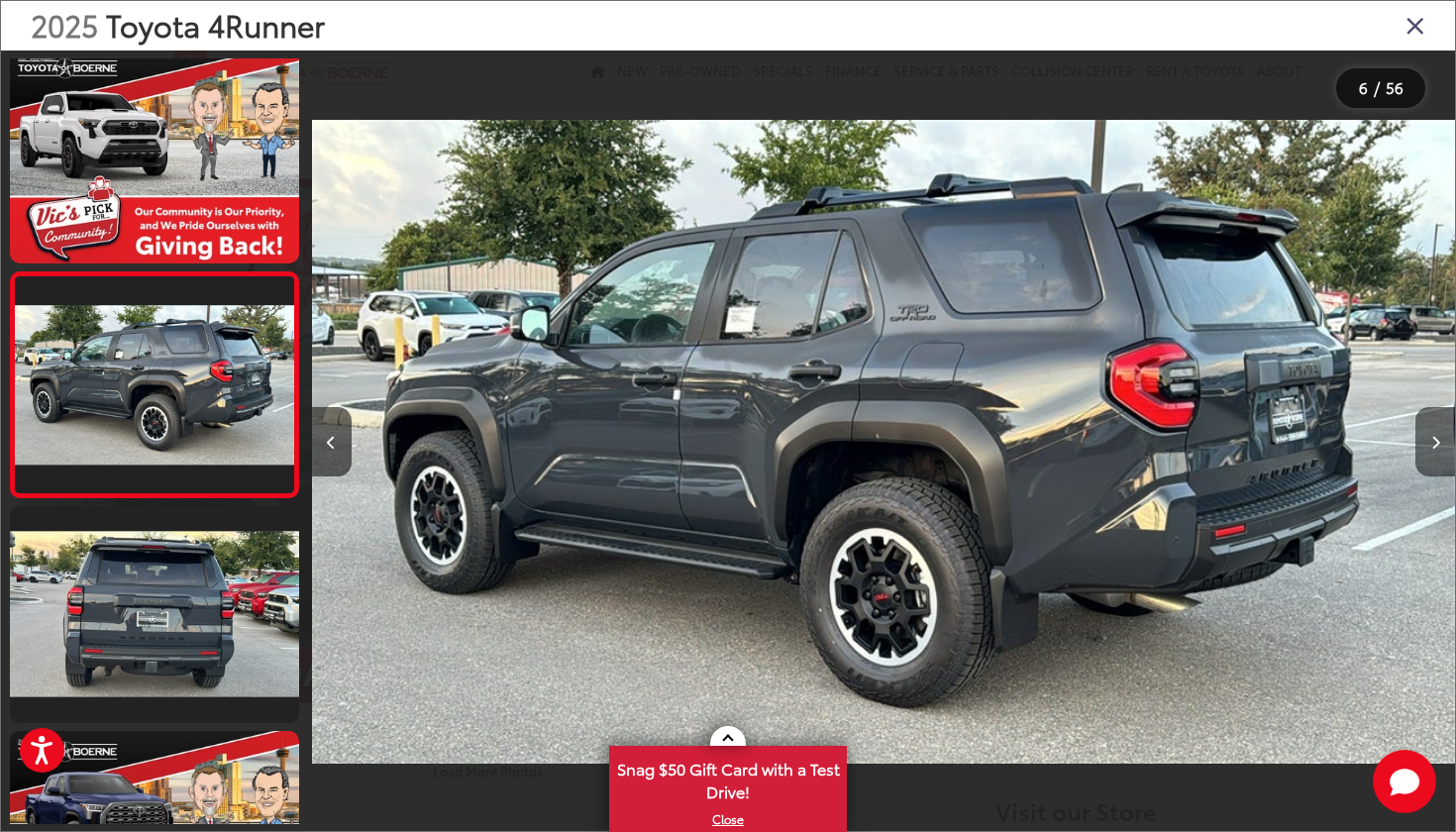 click at bounding box center (1435, 443) 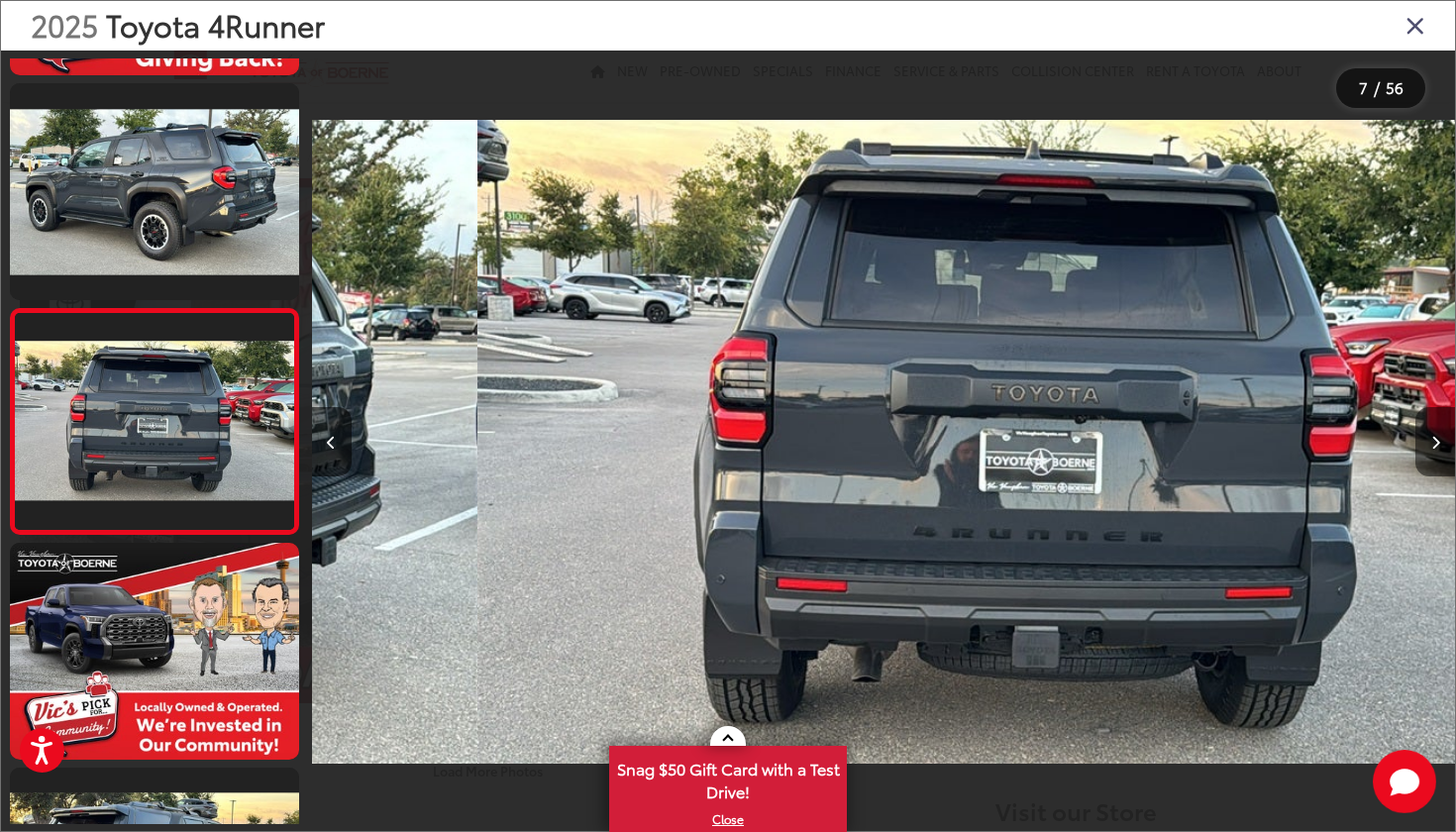 scroll, scrollTop: 0, scrollLeft: 6860, axis: horizontal 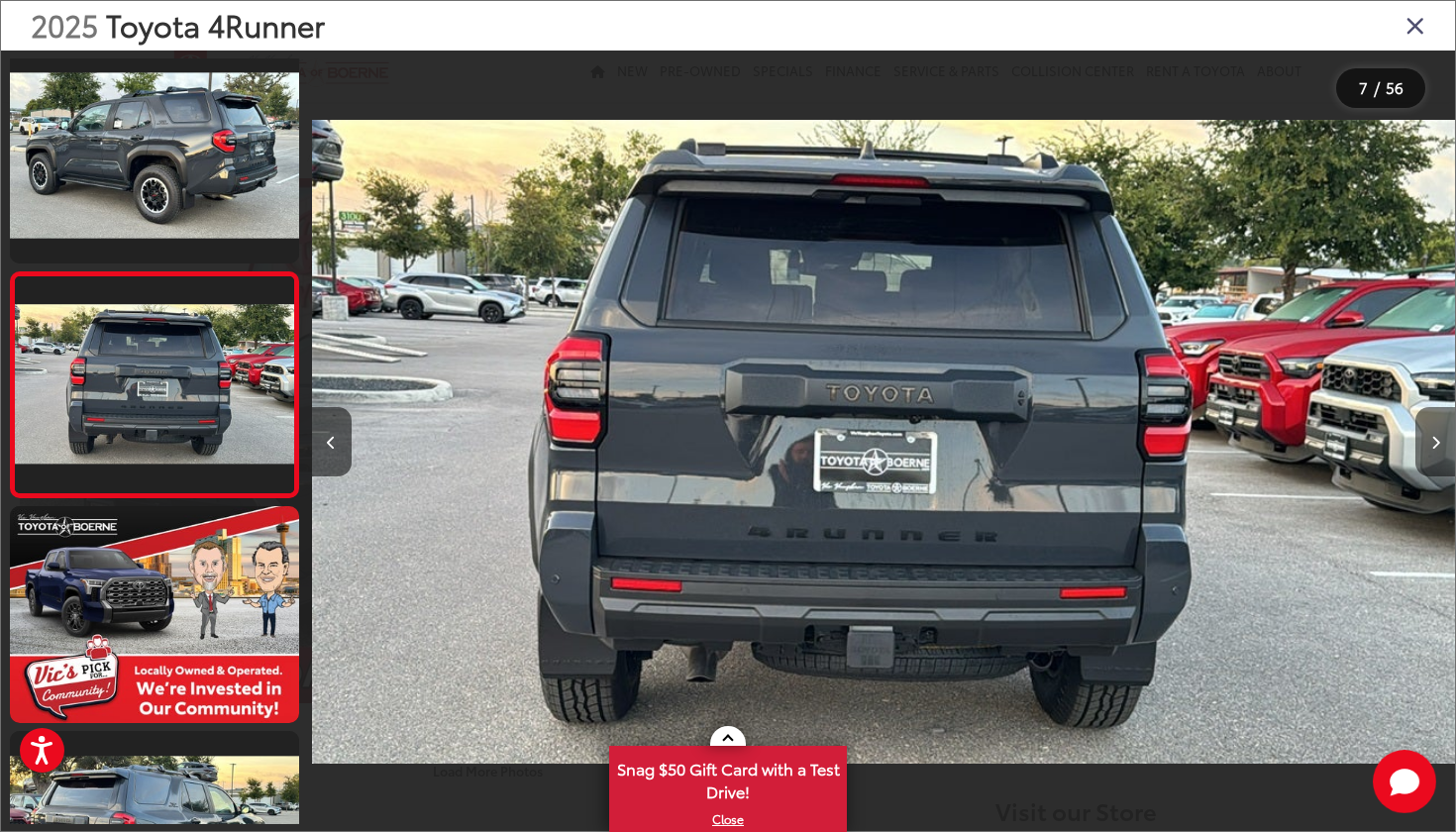 click at bounding box center [1435, 443] 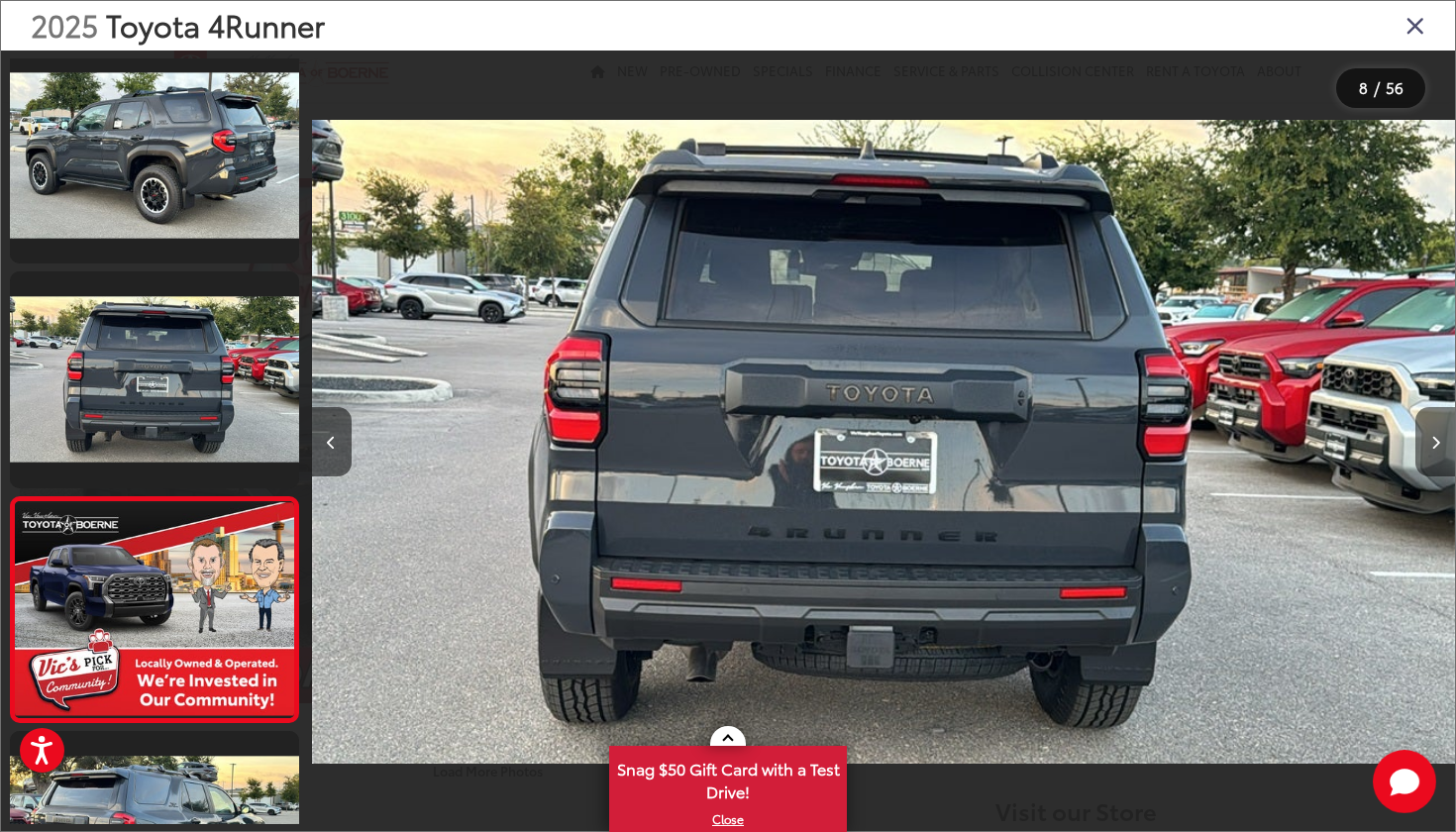 scroll, scrollTop: 1360, scrollLeft: 0, axis: vertical 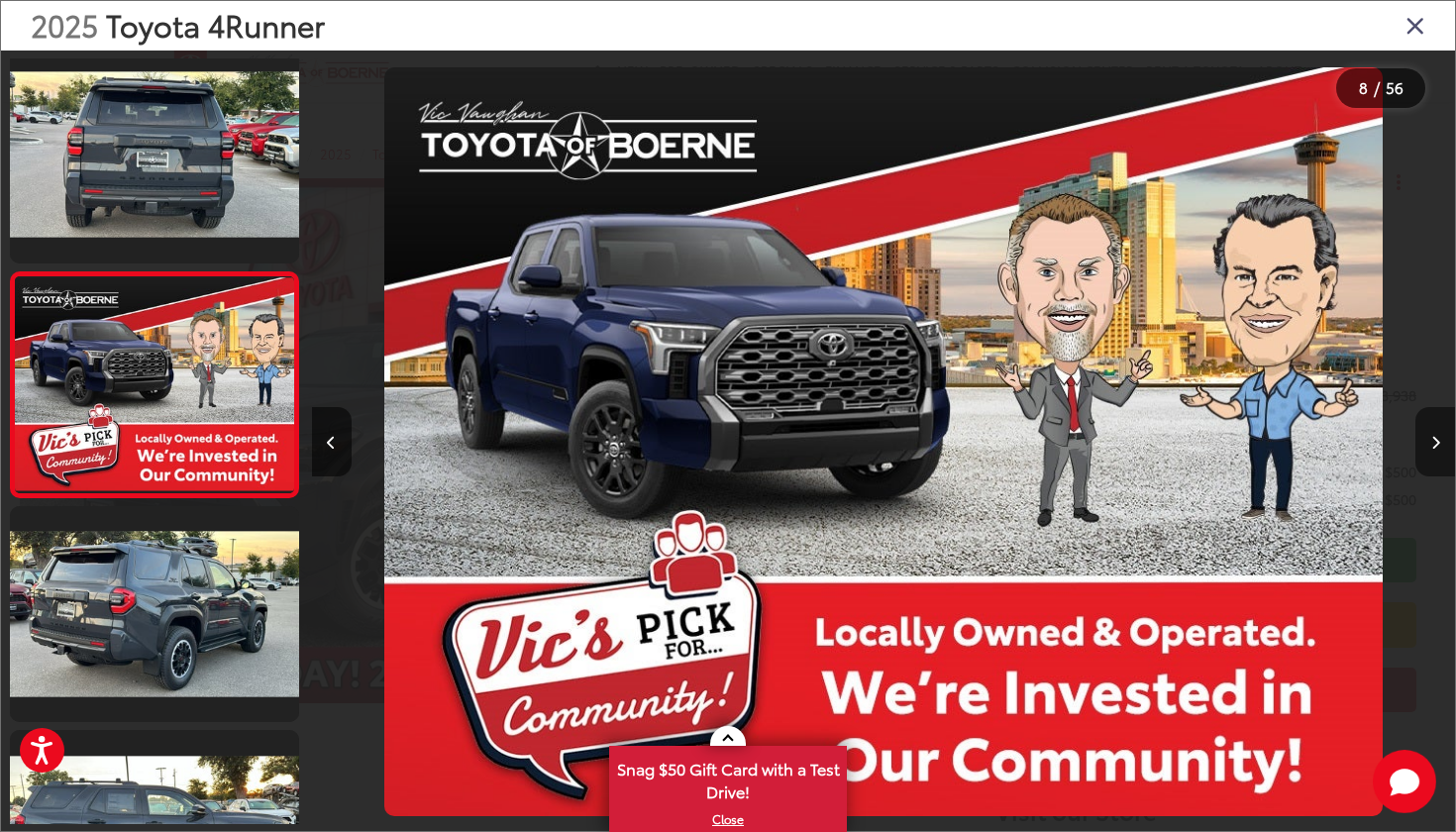 click at bounding box center (1435, 443) 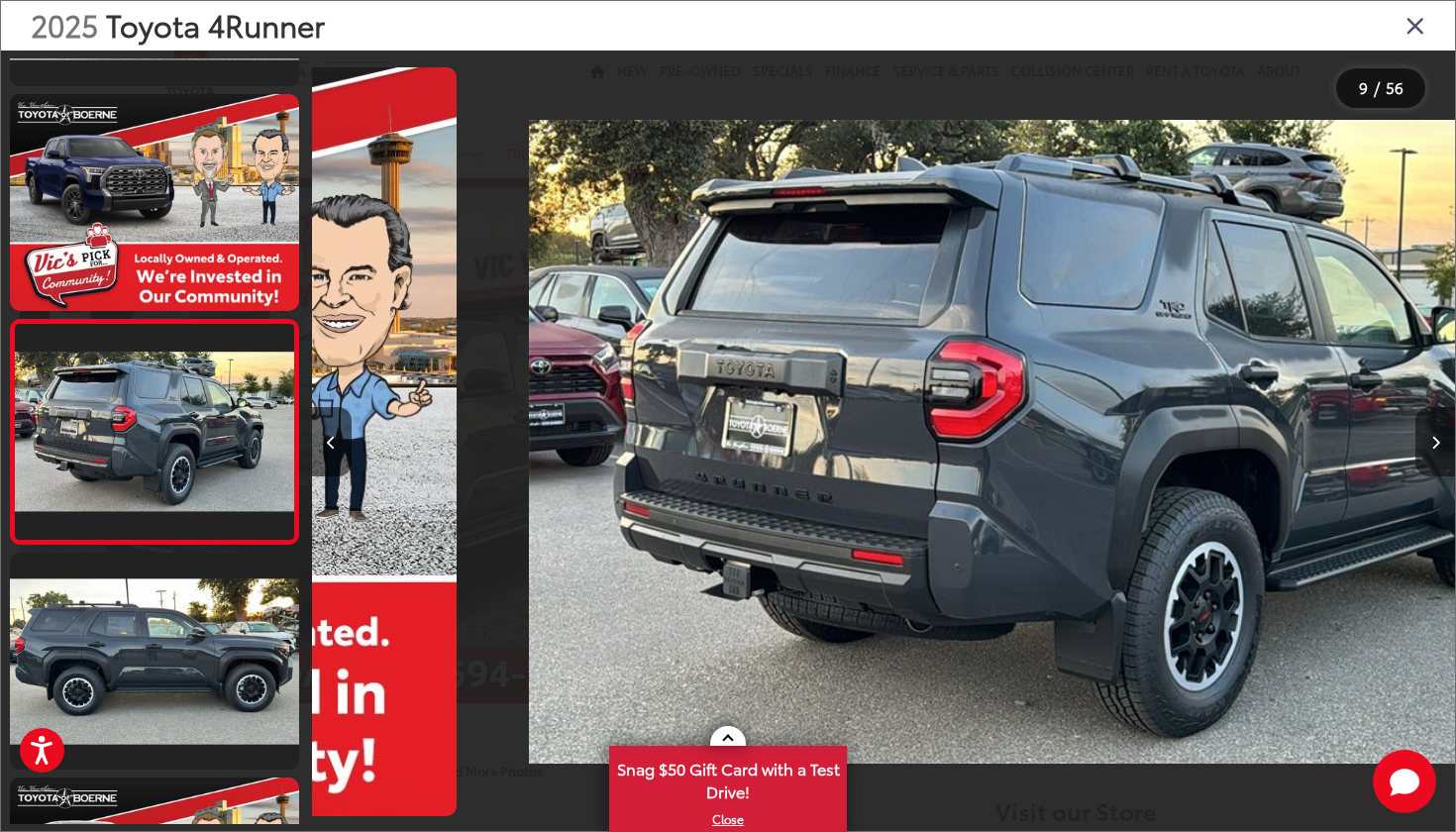 scroll, scrollTop: 0, scrollLeft: 9147, axis: horizontal 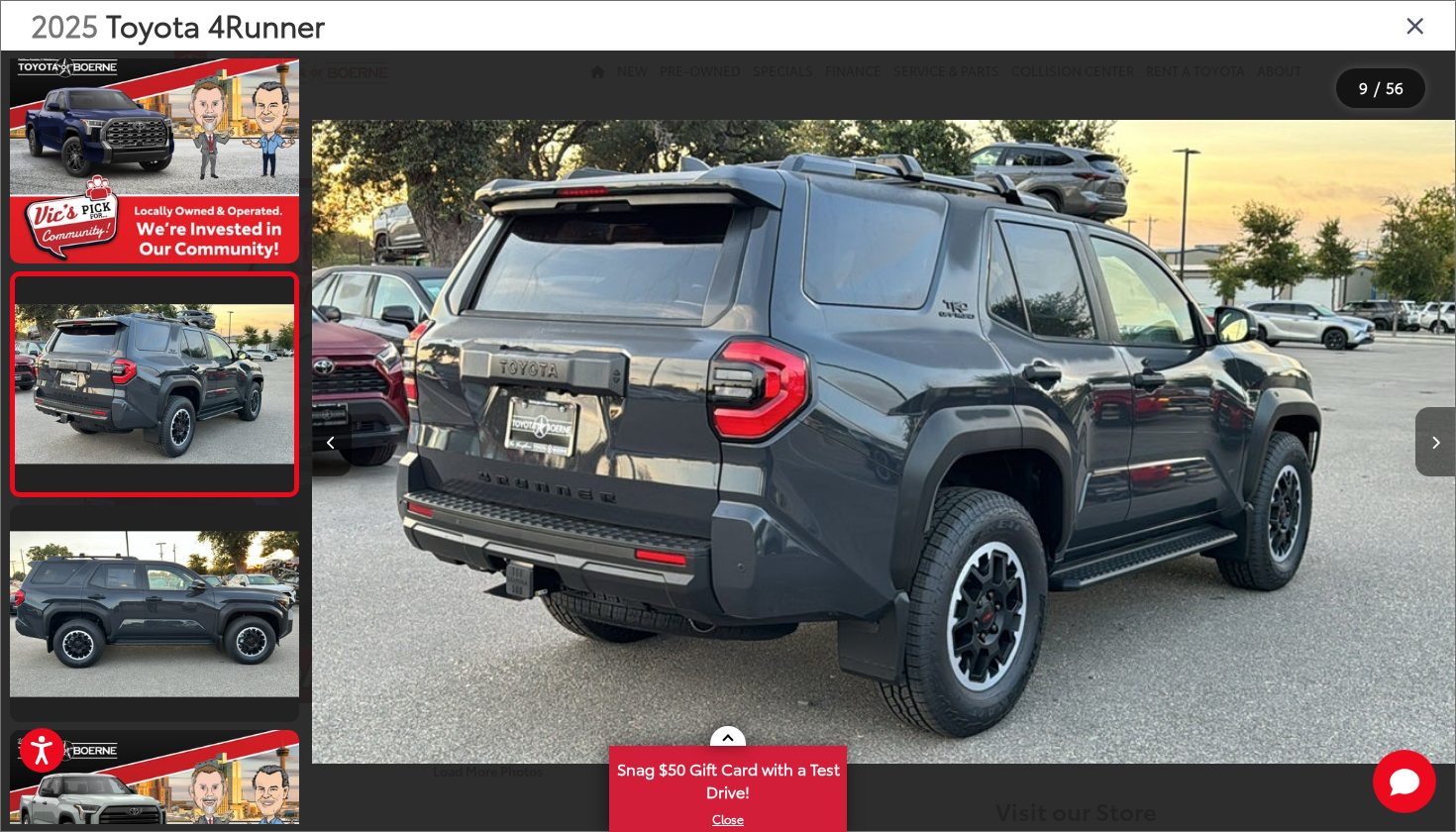 click at bounding box center (1435, 443) 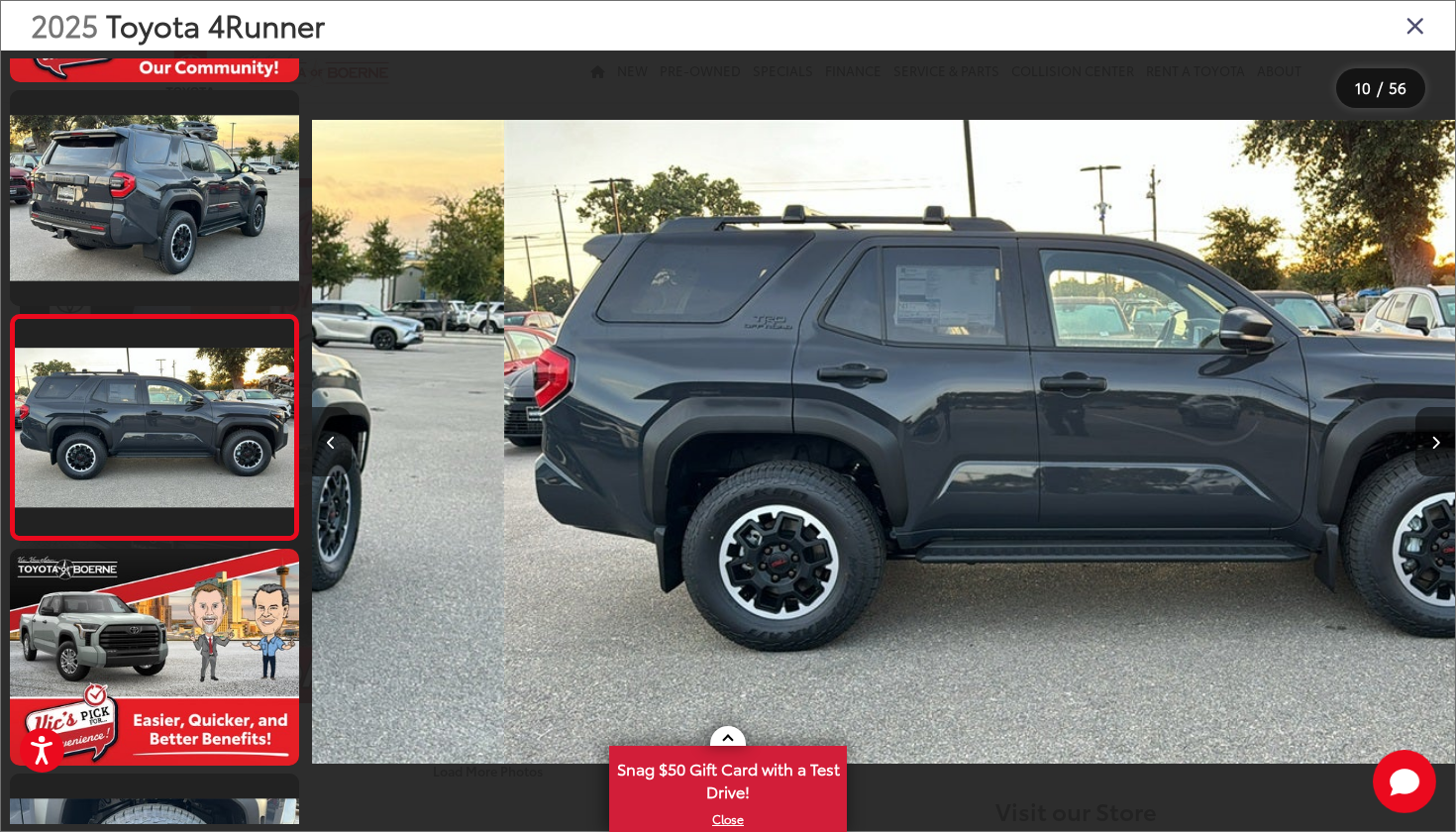 scroll, scrollTop: 0, scrollLeft: 10278, axis: horizontal 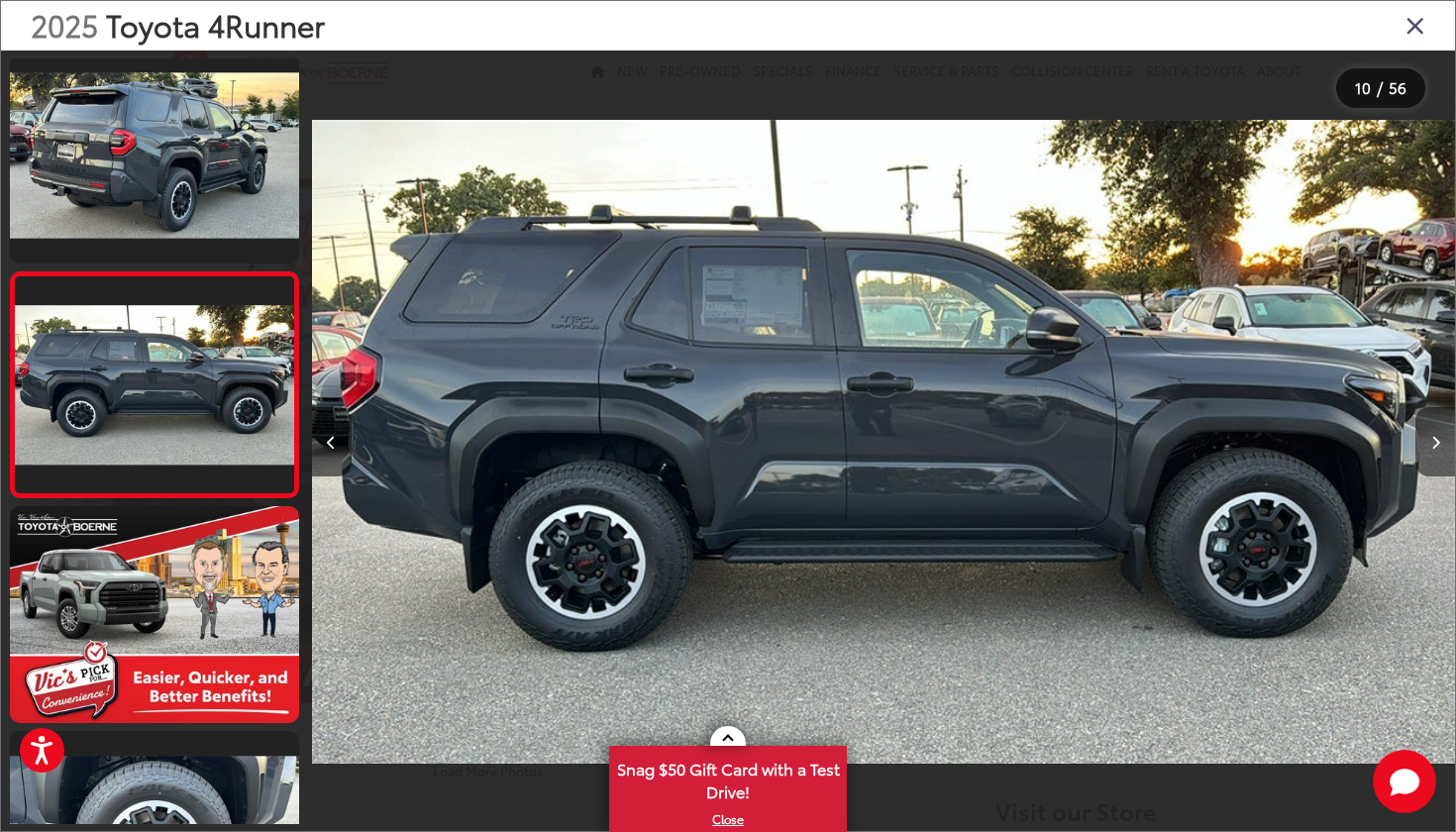 click at bounding box center (1435, 443) 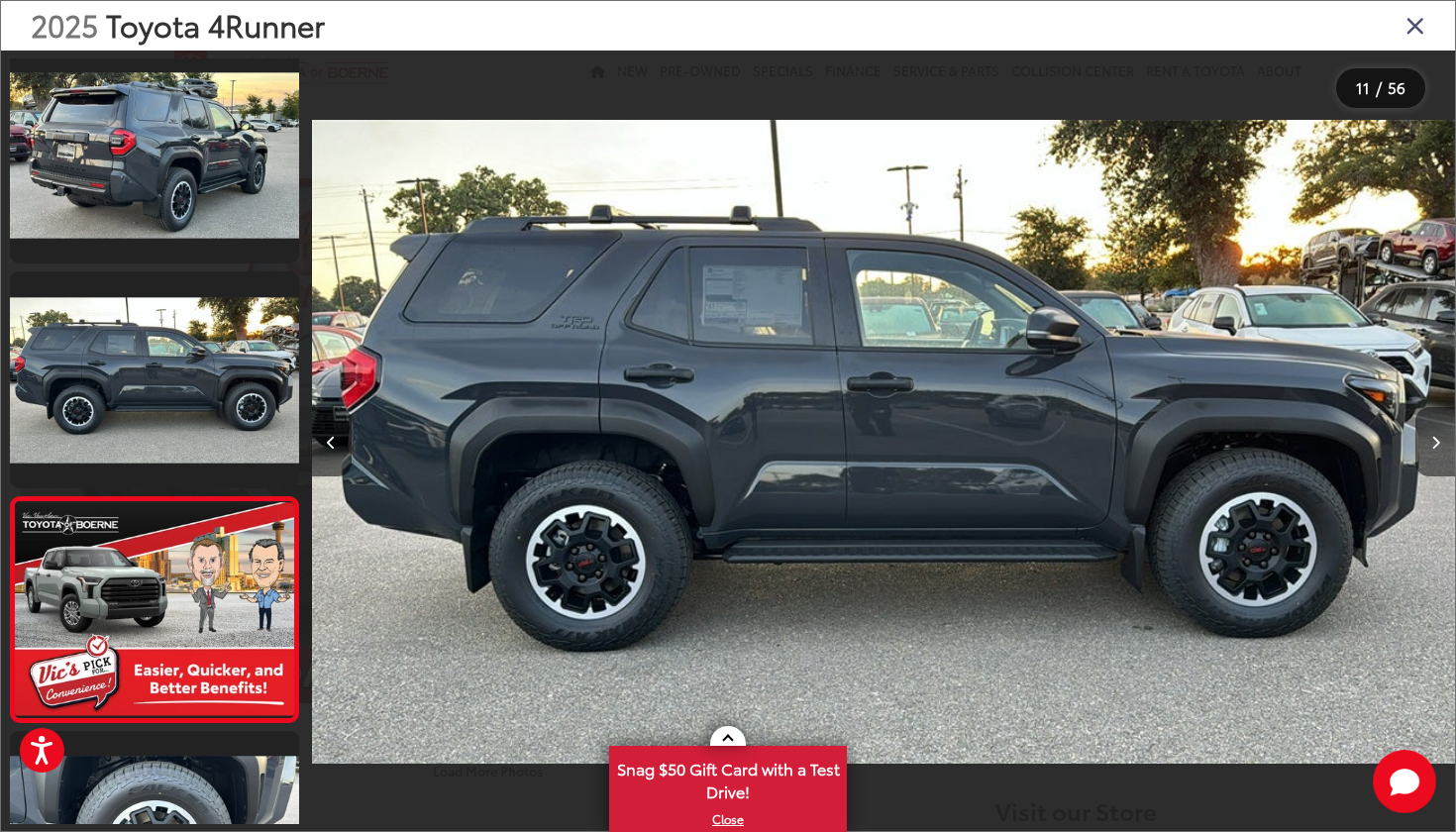 scroll, scrollTop: 2033, scrollLeft: 0, axis: vertical 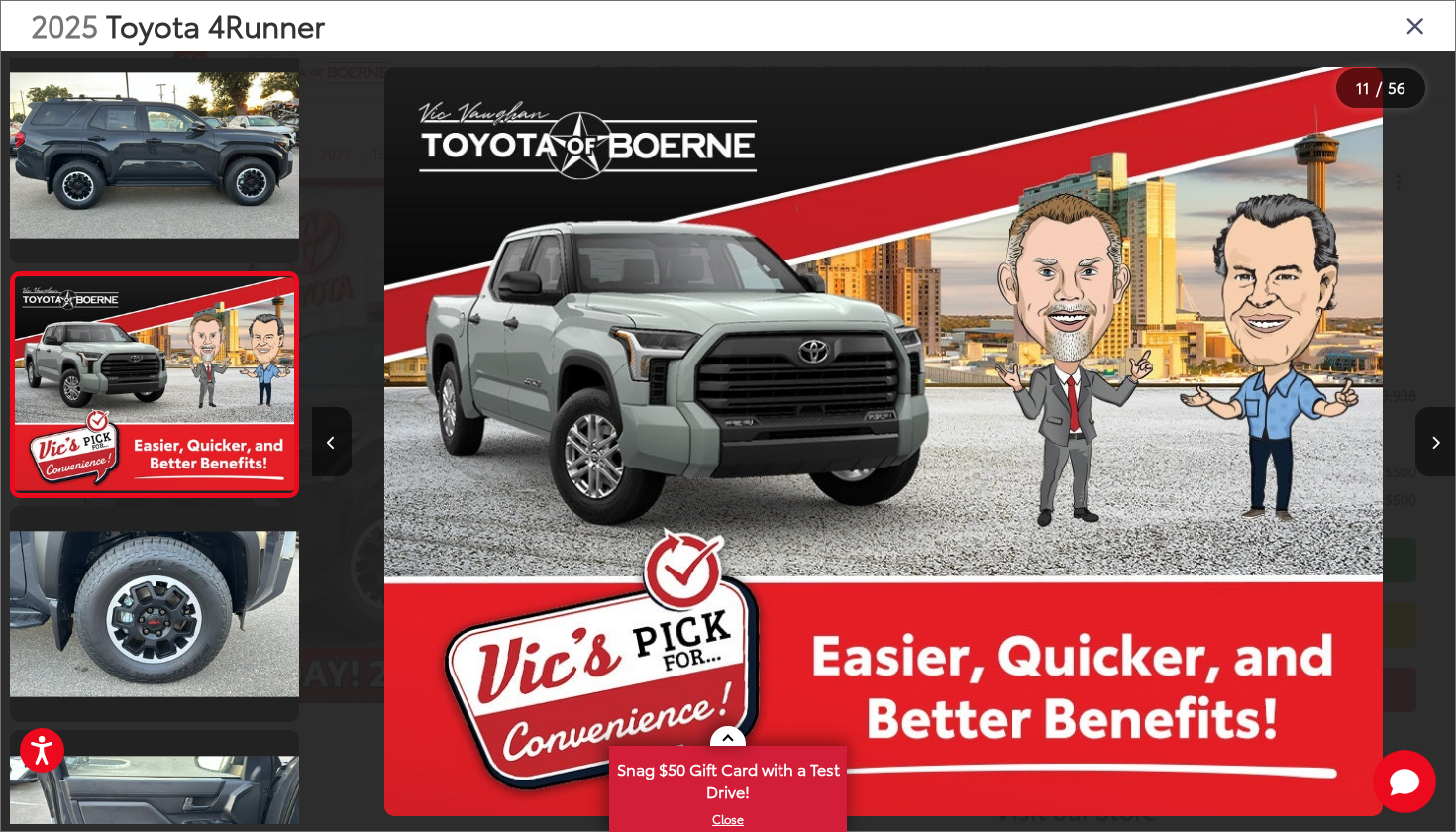 click at bounding box center [1435, 443] 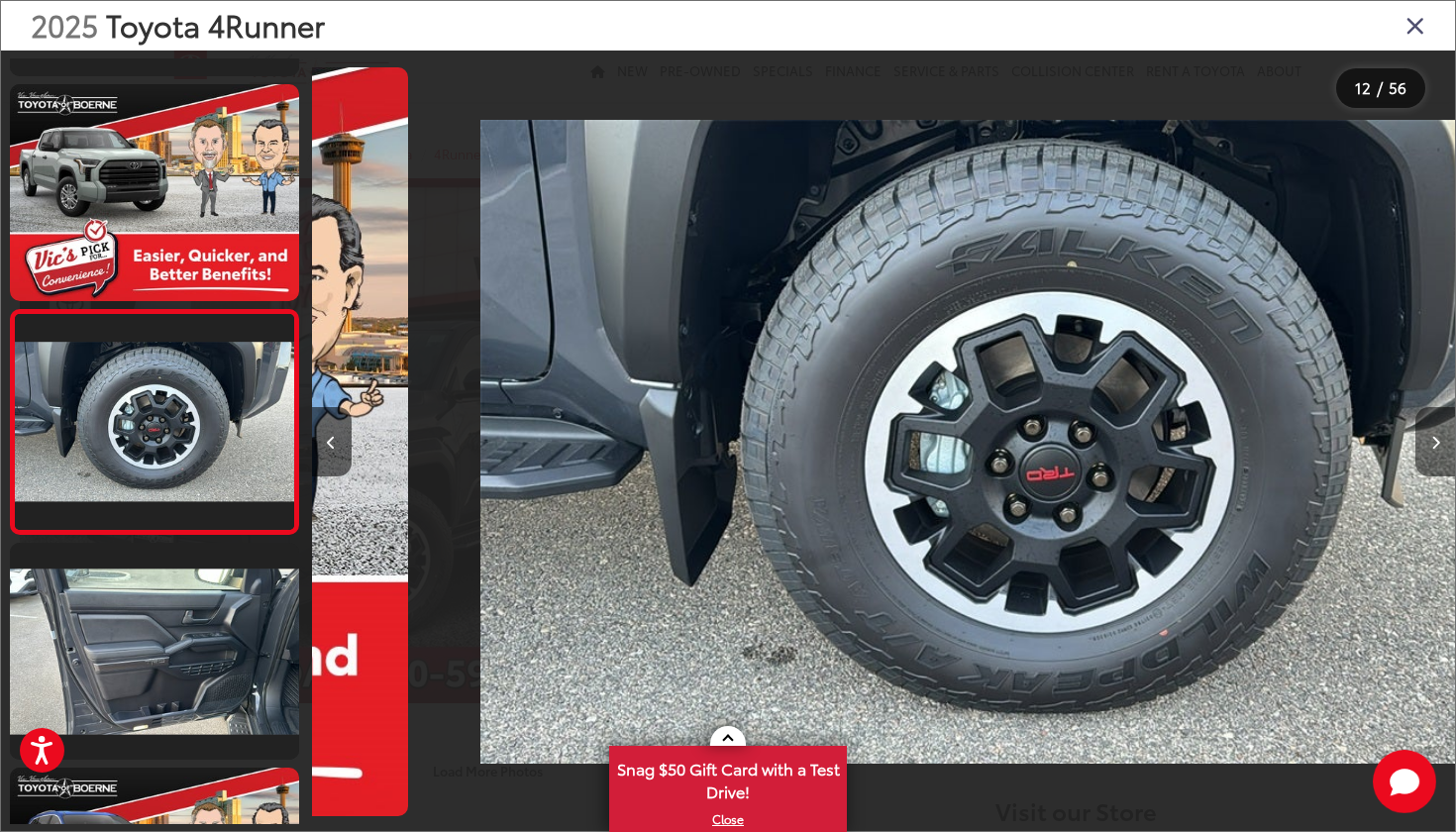scroll, scrollTop: 0, scrollLeft: 12569, axis: horizontal 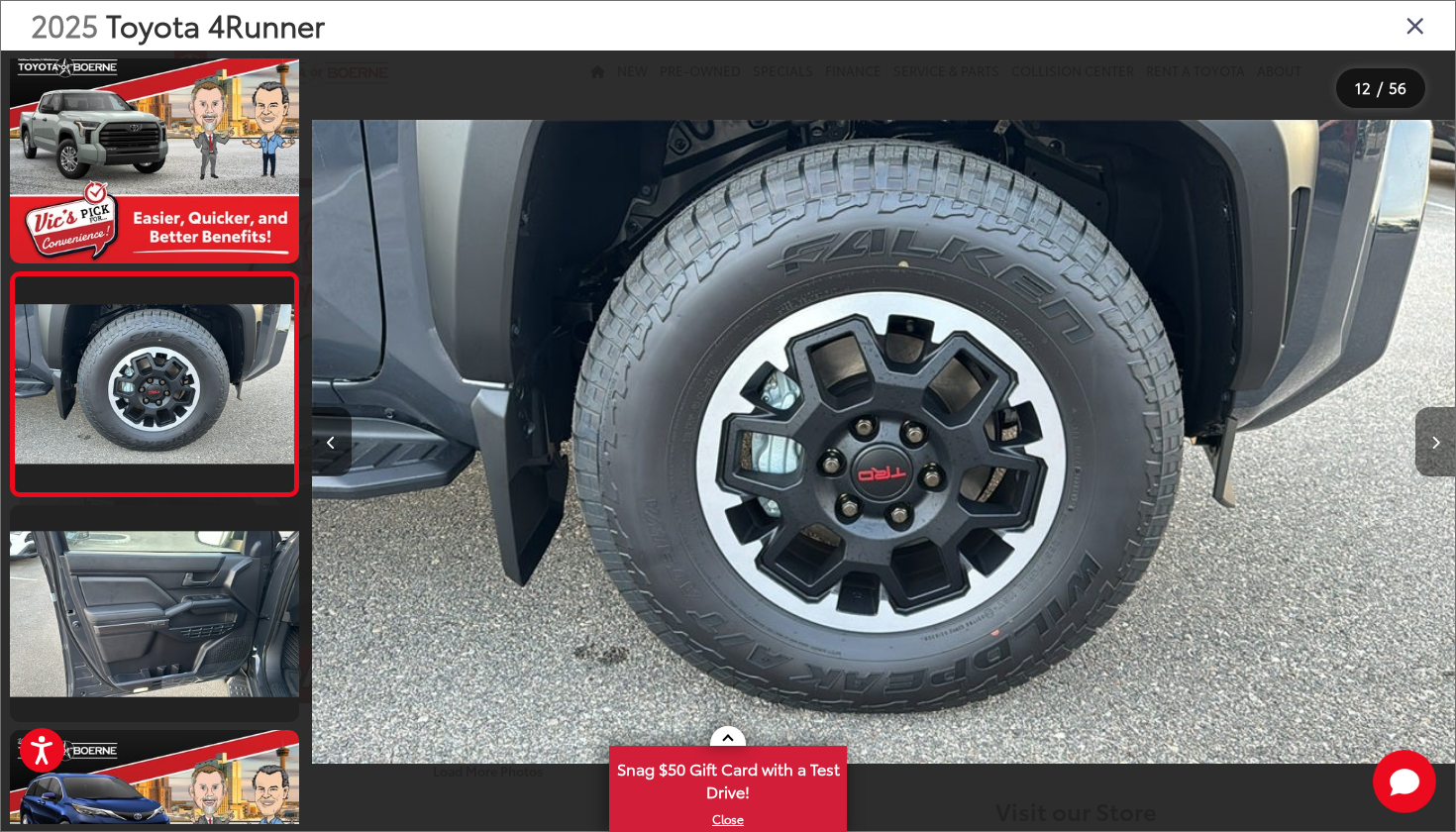 click at bounding box center [1435, 443] 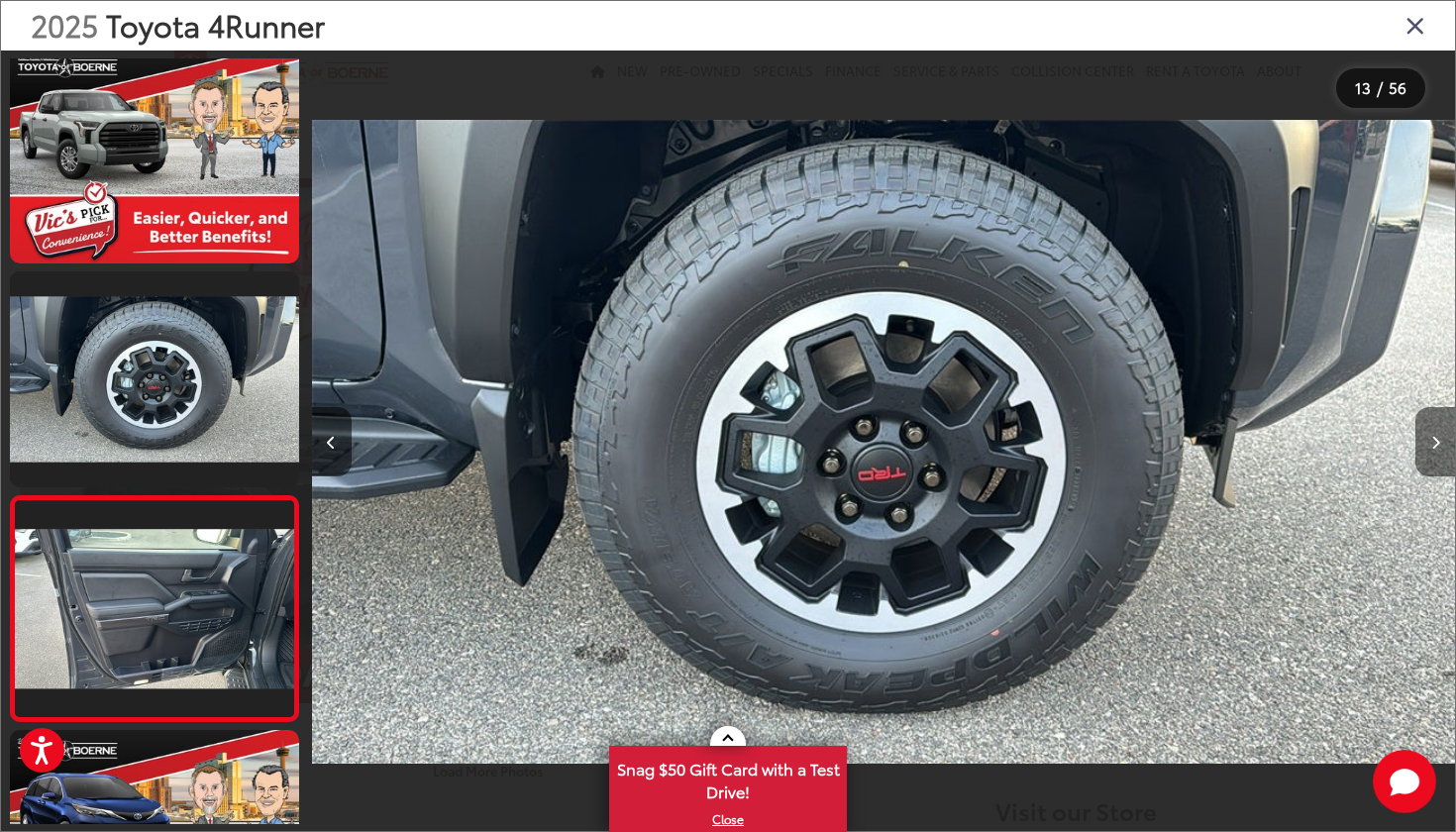 scroll, scrollTop: 2480, scrollLeft: 0, axis: vertical 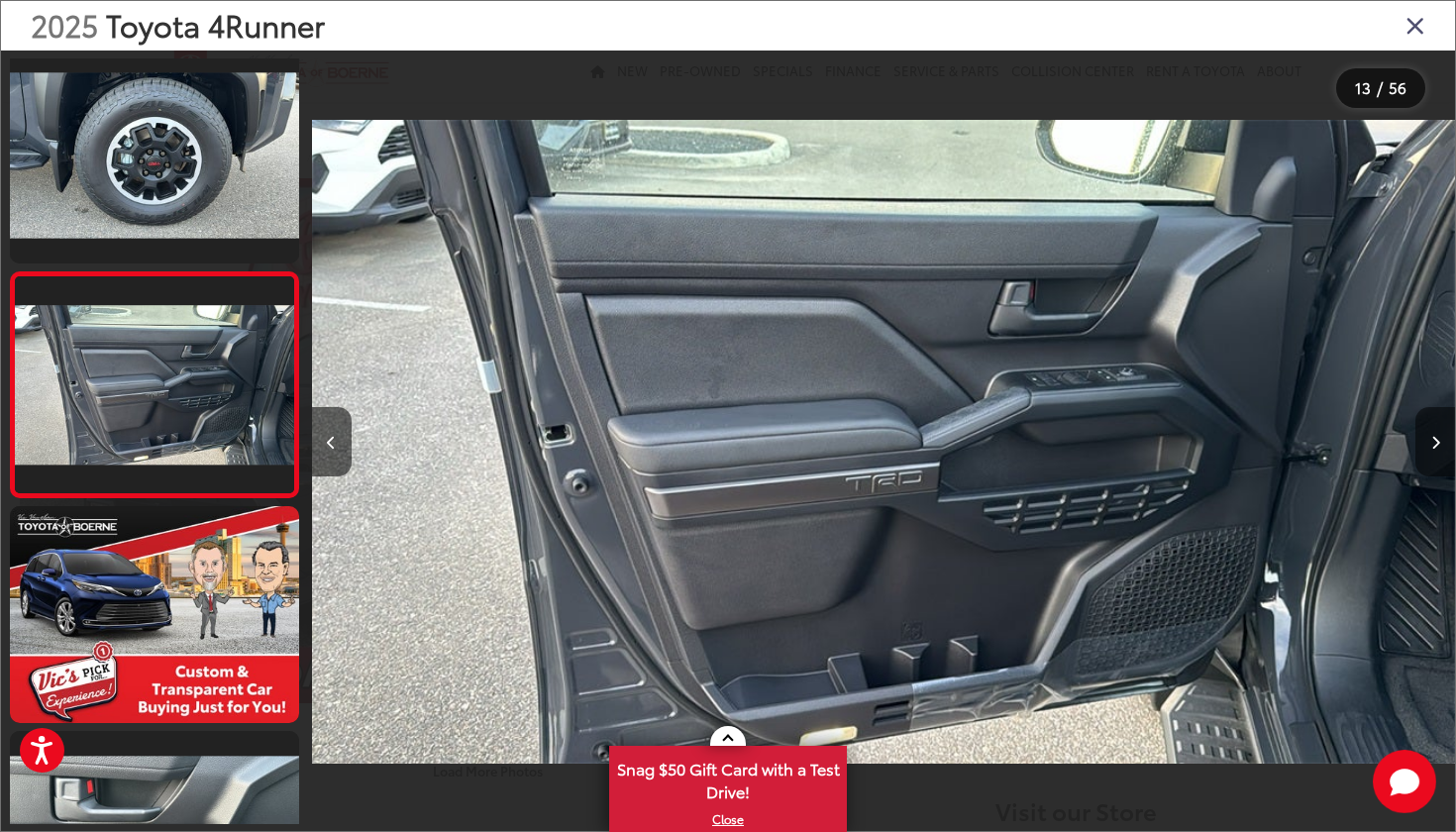 click at bounding box center (1435, 443) 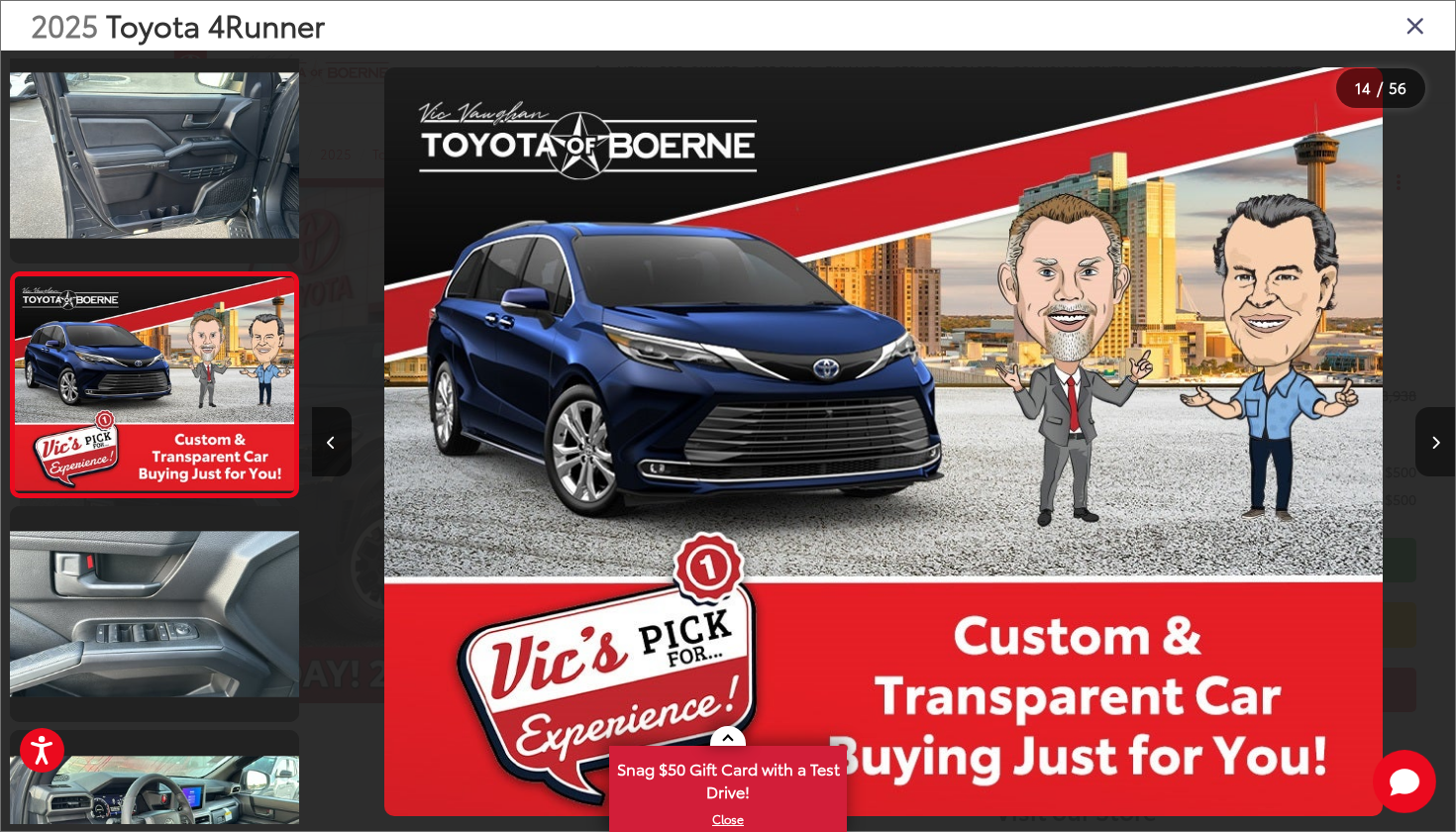 click at bounding box center [1435, 443] 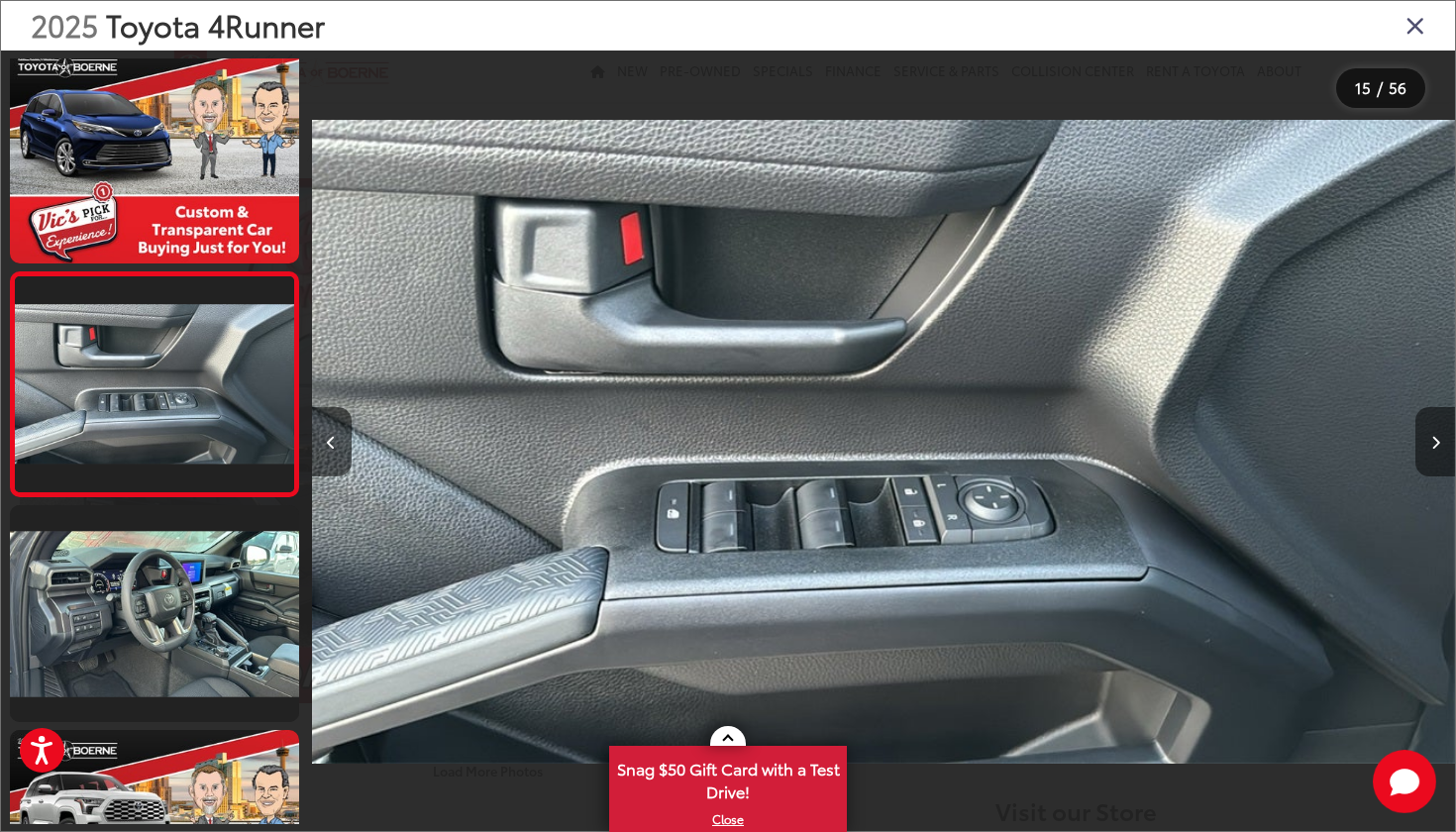 click at bounding box center [1435, 443] 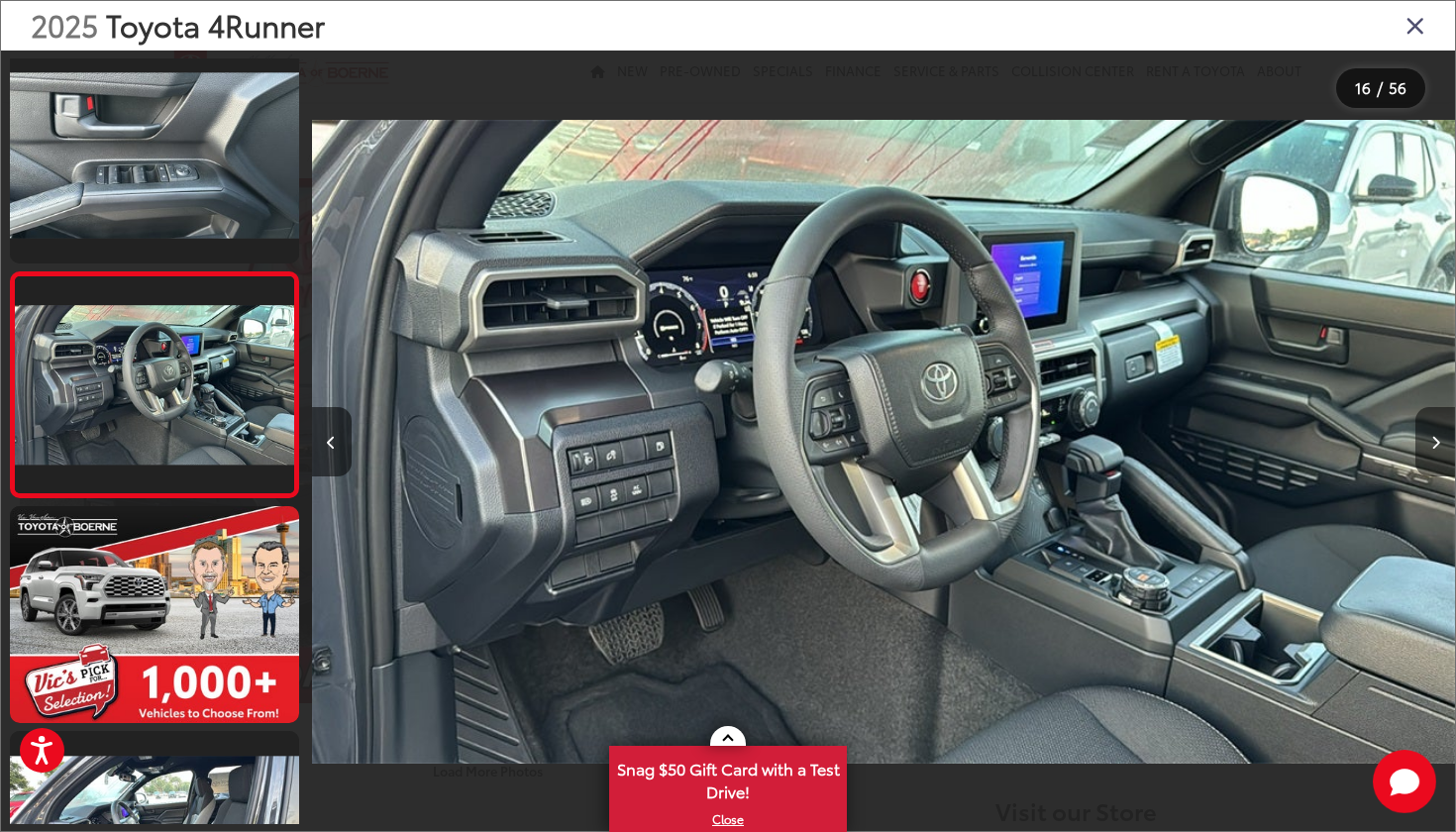 click at bounding box center (1435, 443) 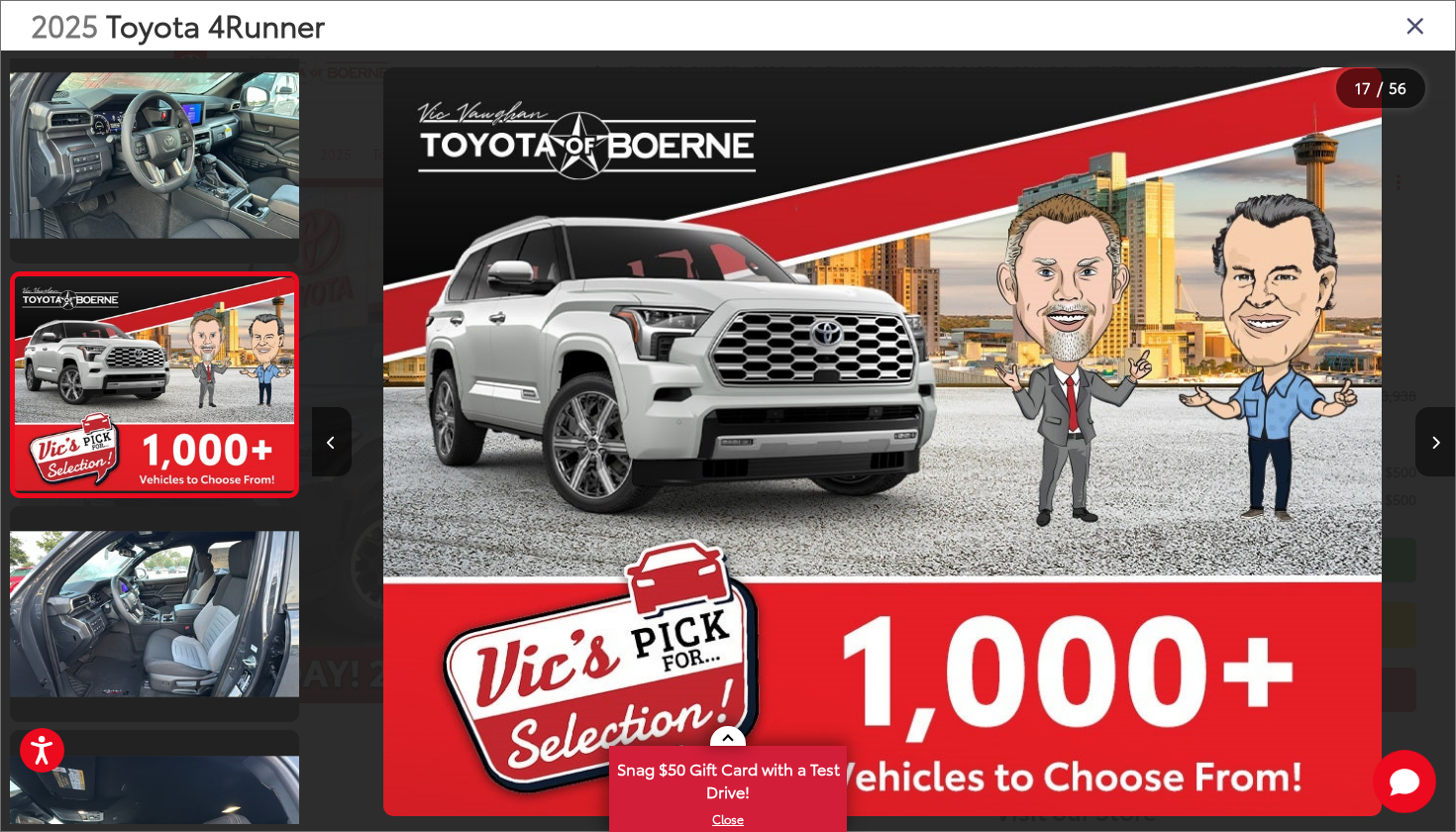 click at bounding box center [1435, 443] 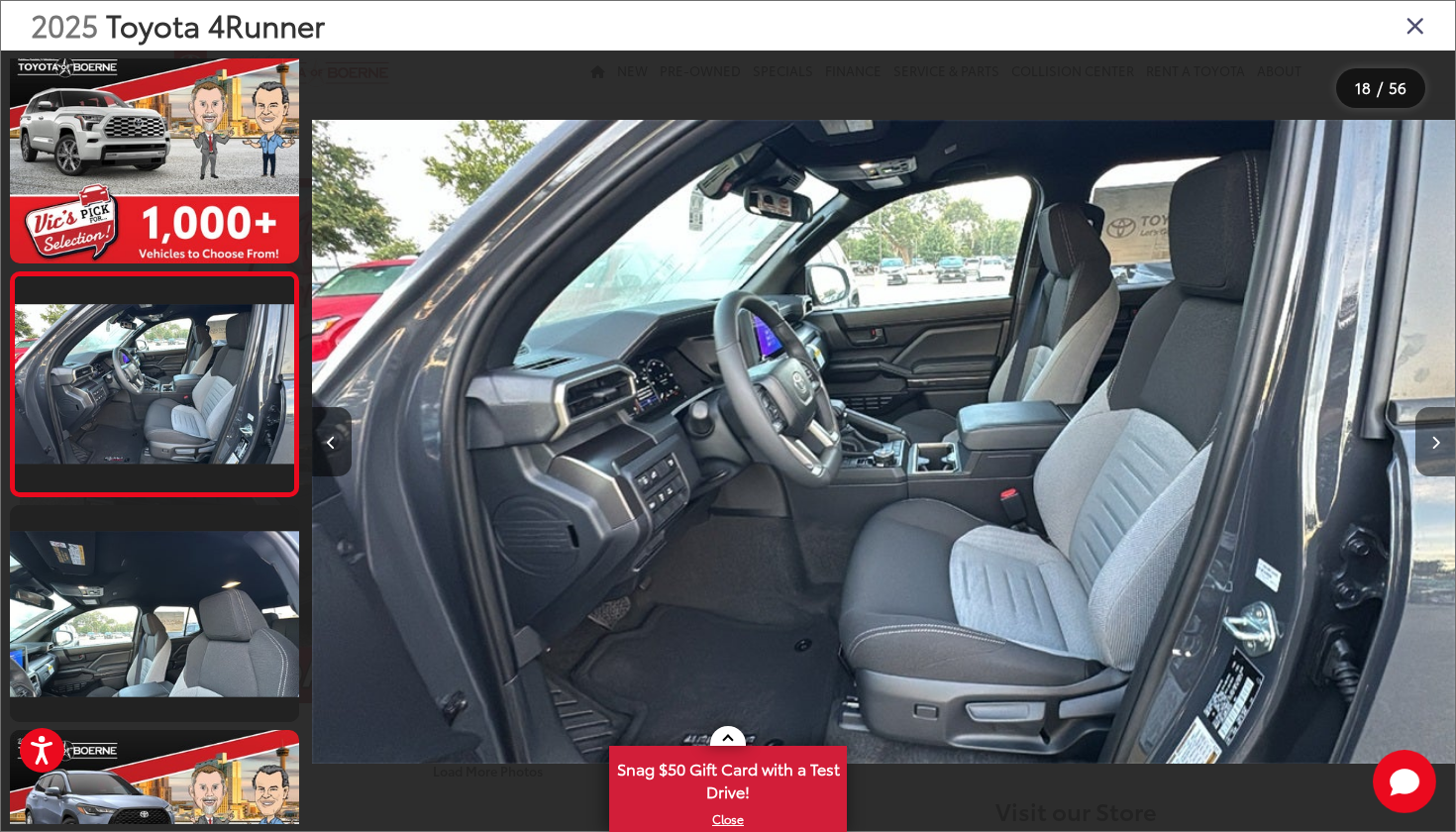 click at bounding box center [1435, 443] 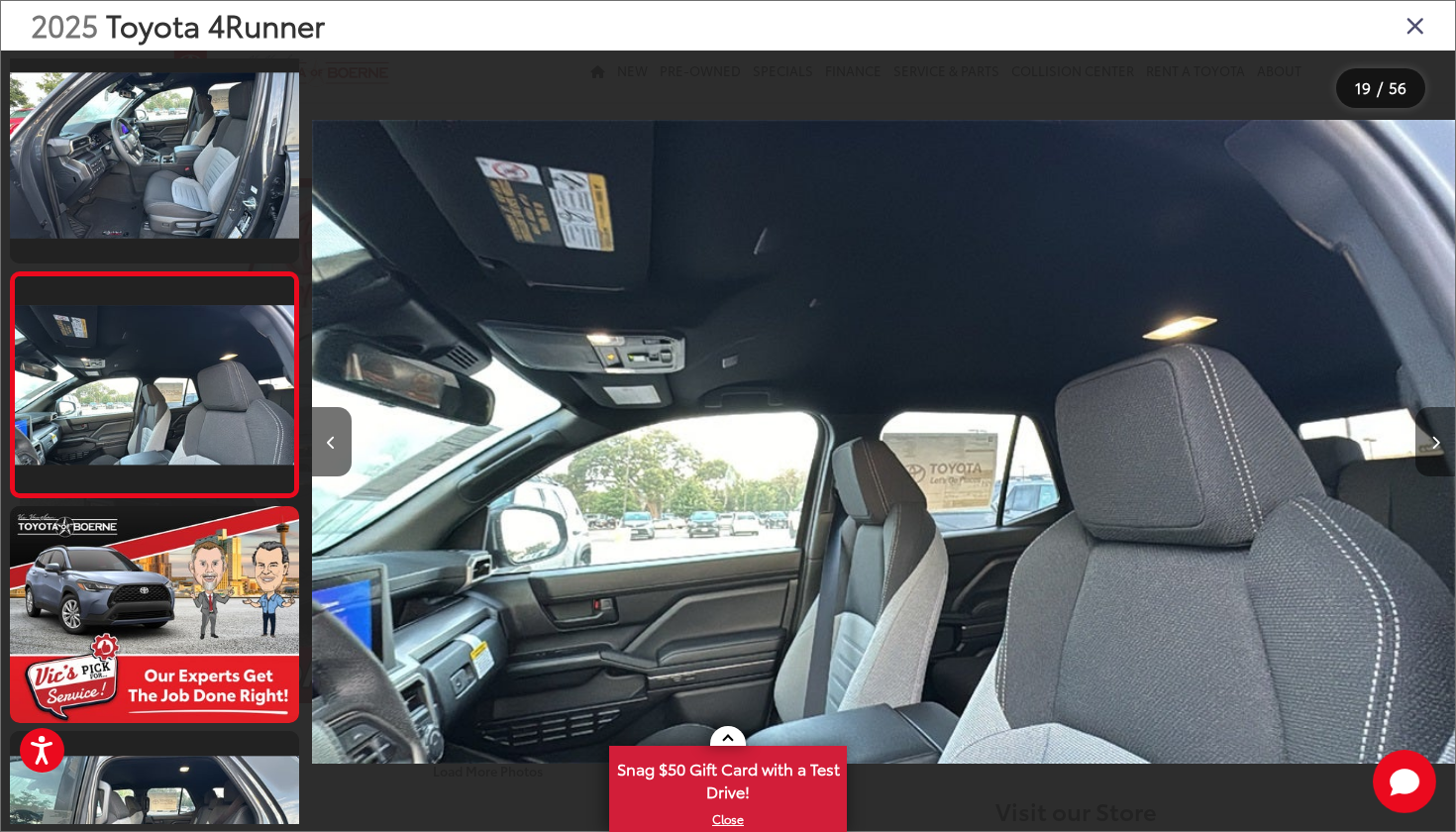 click at bounding box center [1435, 443] 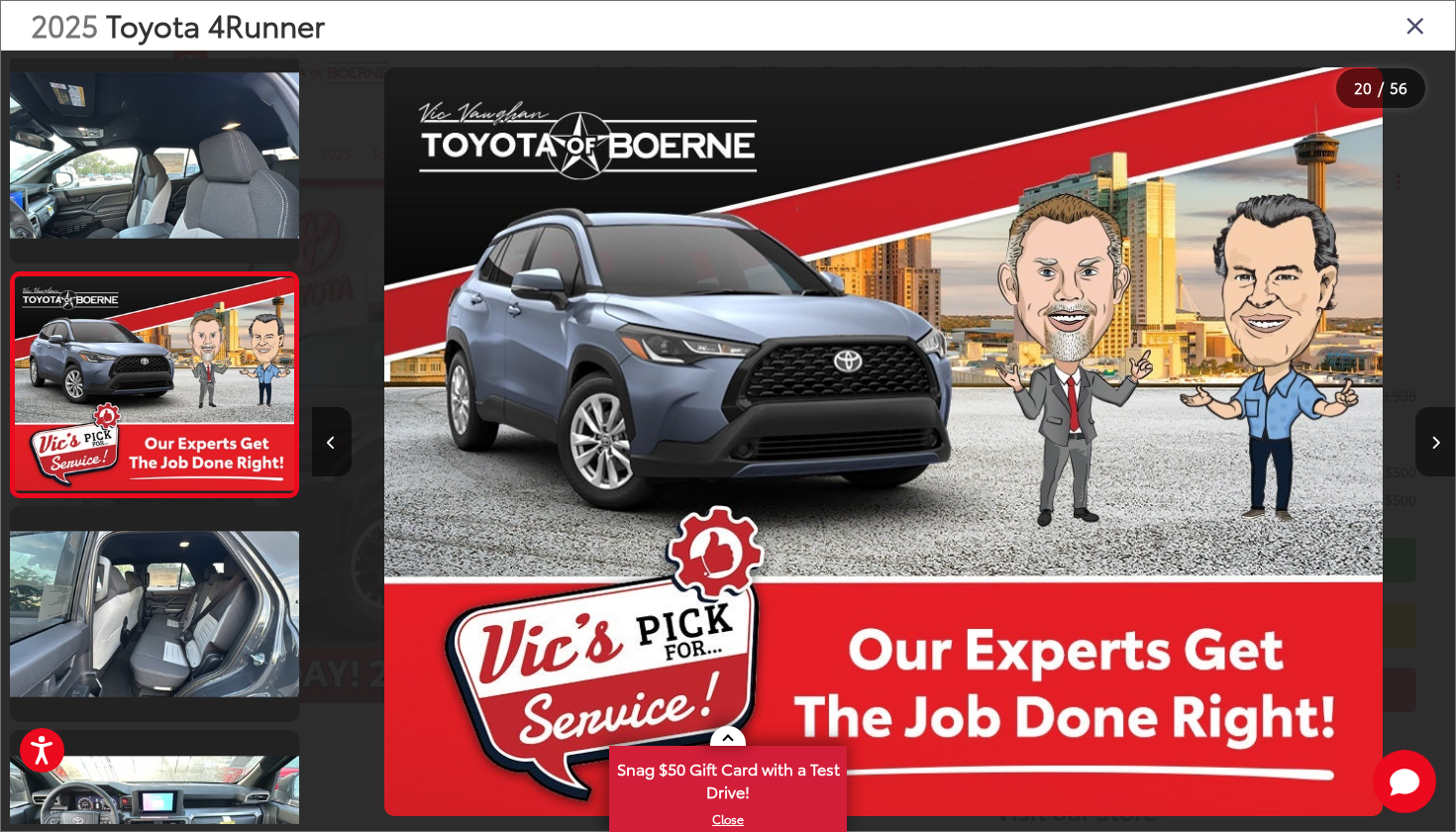 click at bounding box center [1435, 443] 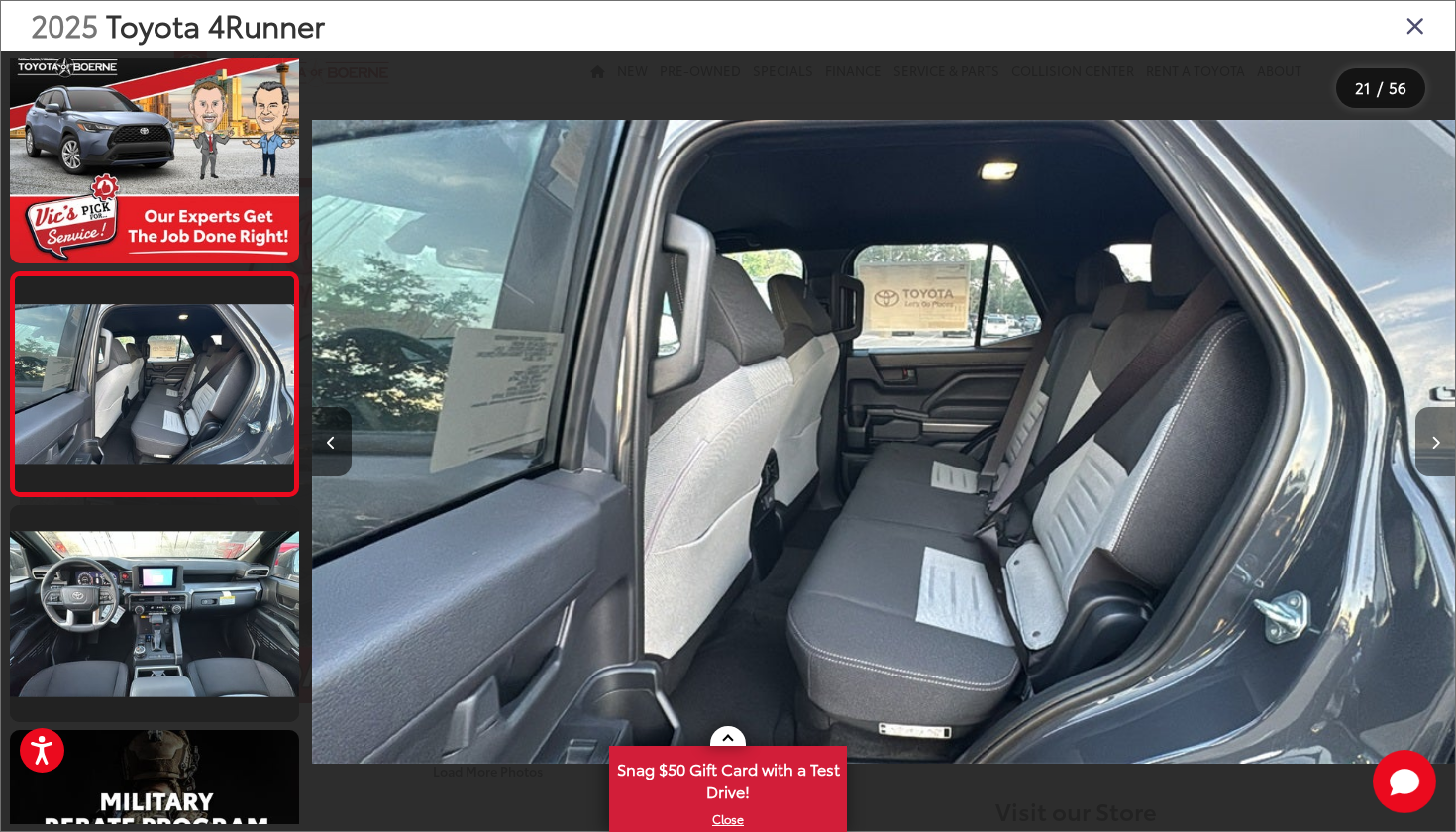 click at bounding box center [1435, 443] 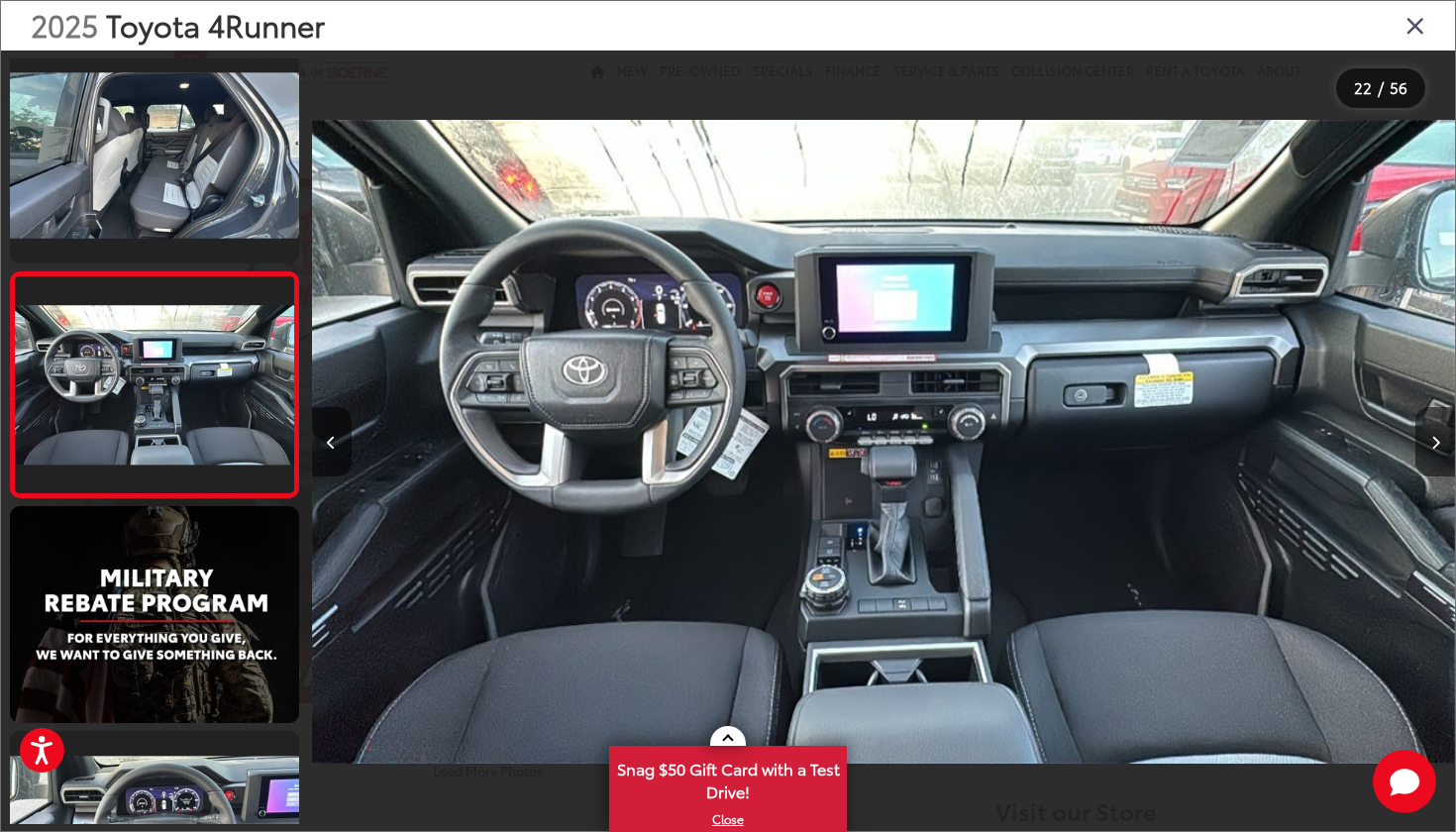 click at bounding box center (1435, 443) 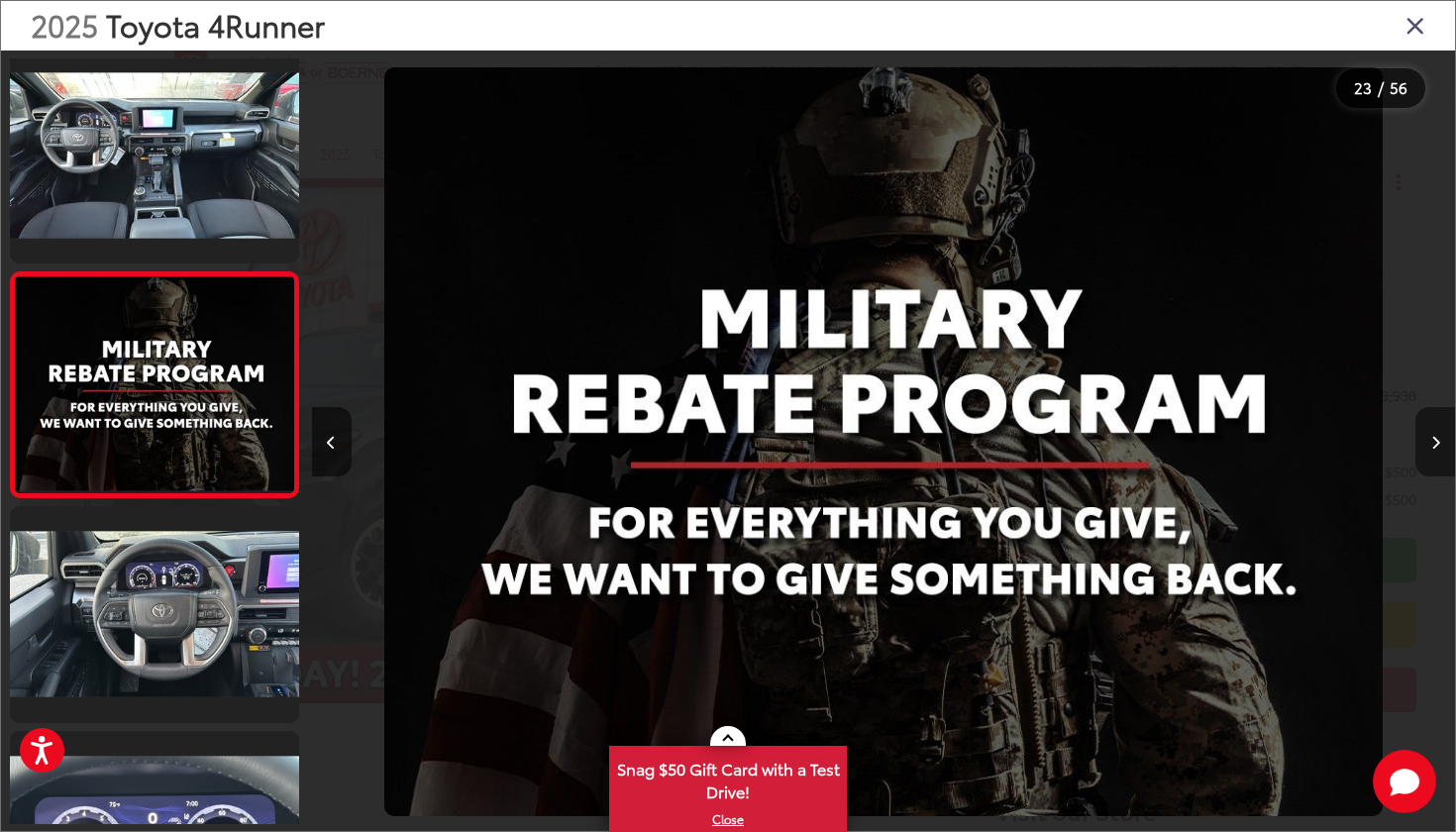 click at bounding box center [1435, 443] 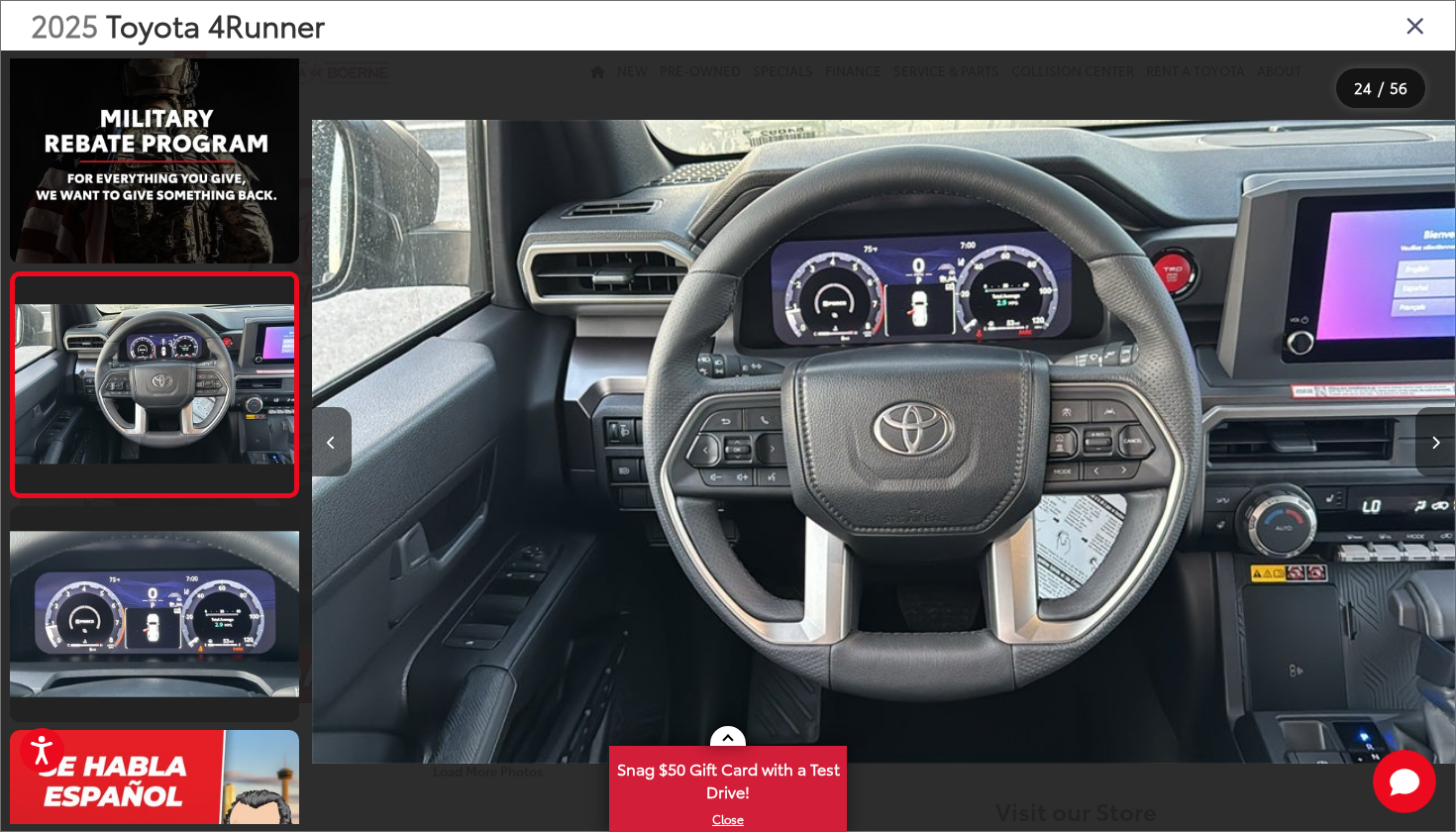 click at bounding box center (1435, 443) 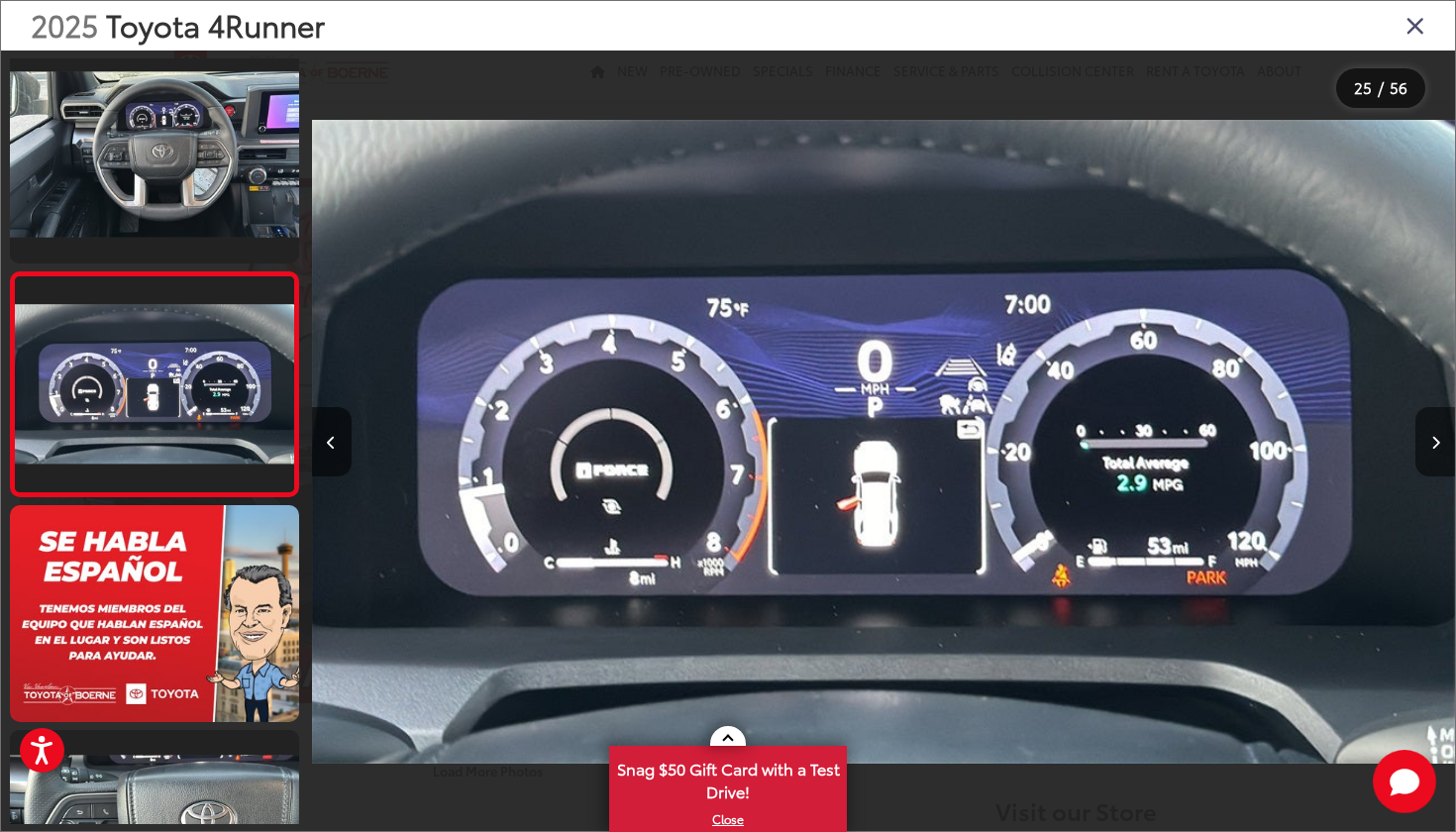 click at bounding box center (1435, 443) 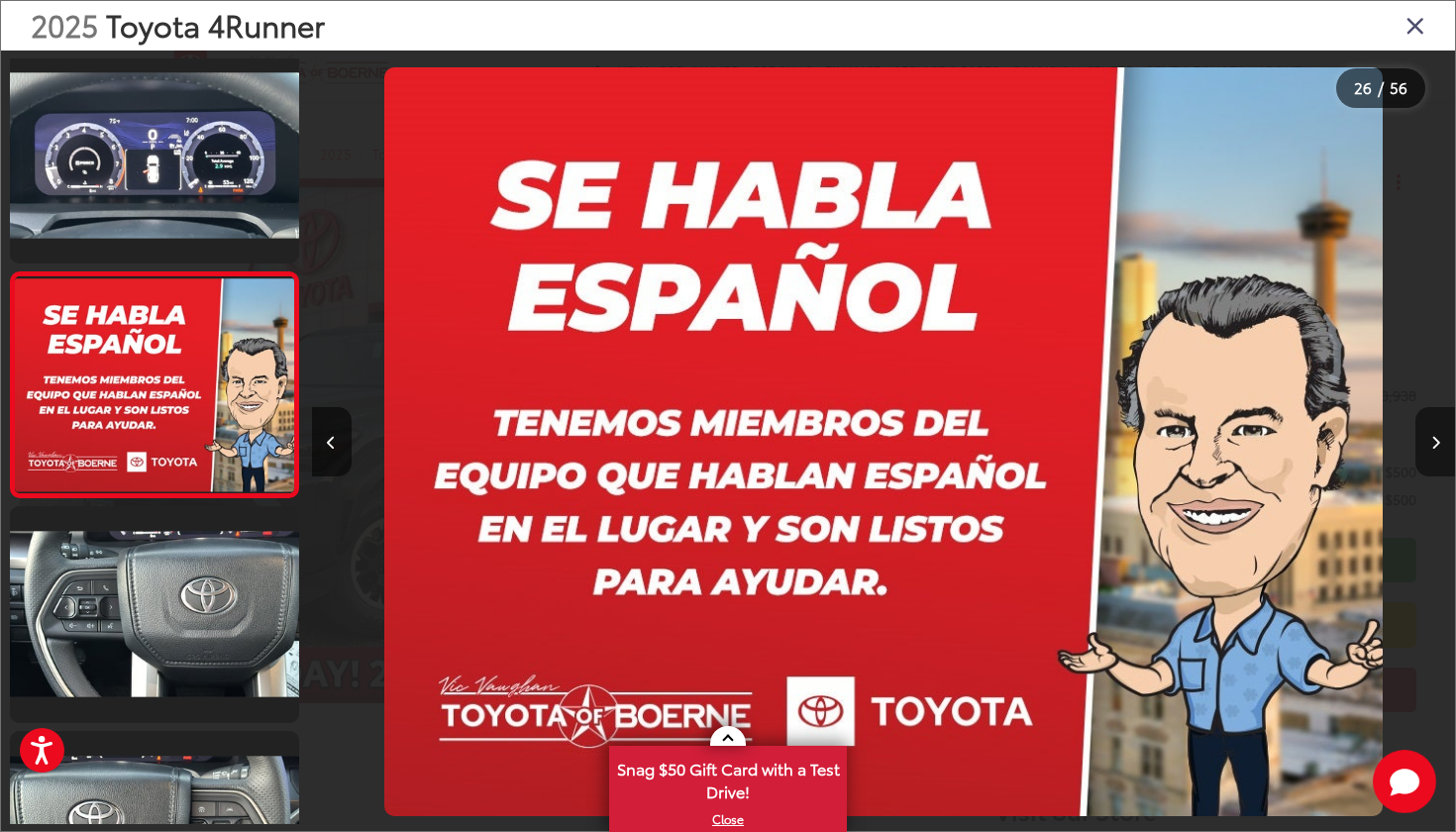click at bounding box center [1435, 443] 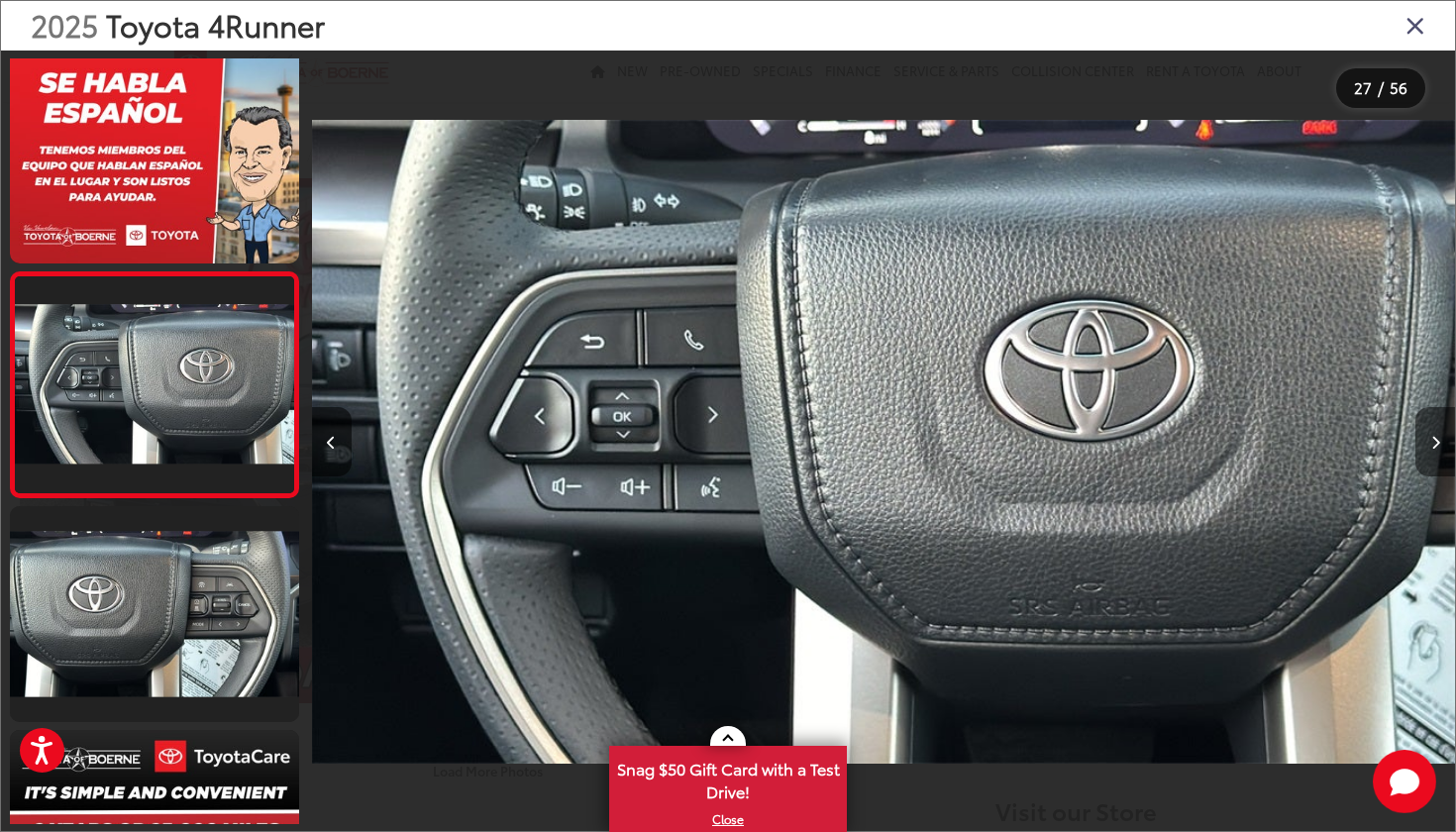 click at bounding box center [1435, 443] 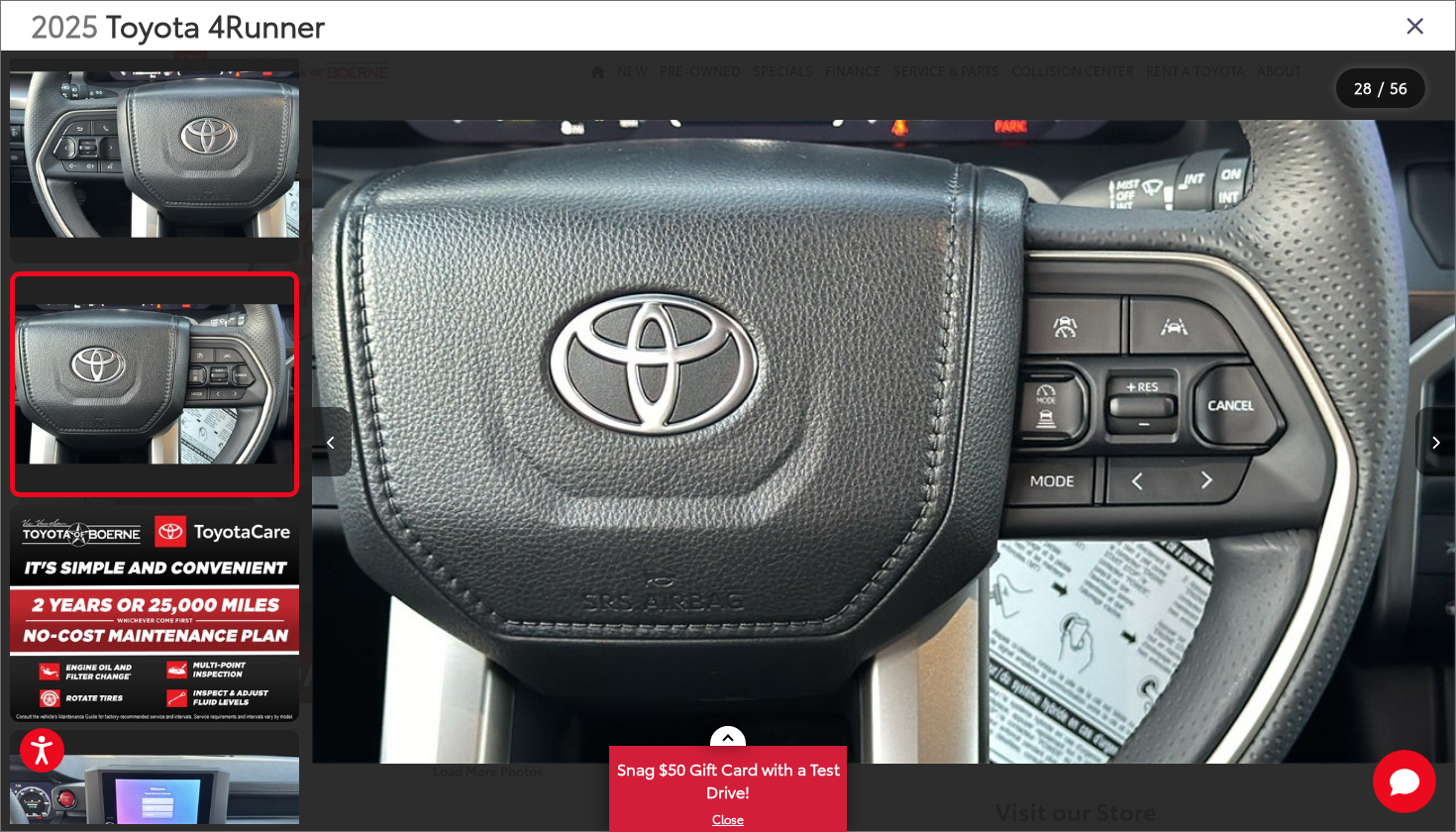 click at bounding box center [1435, 443] 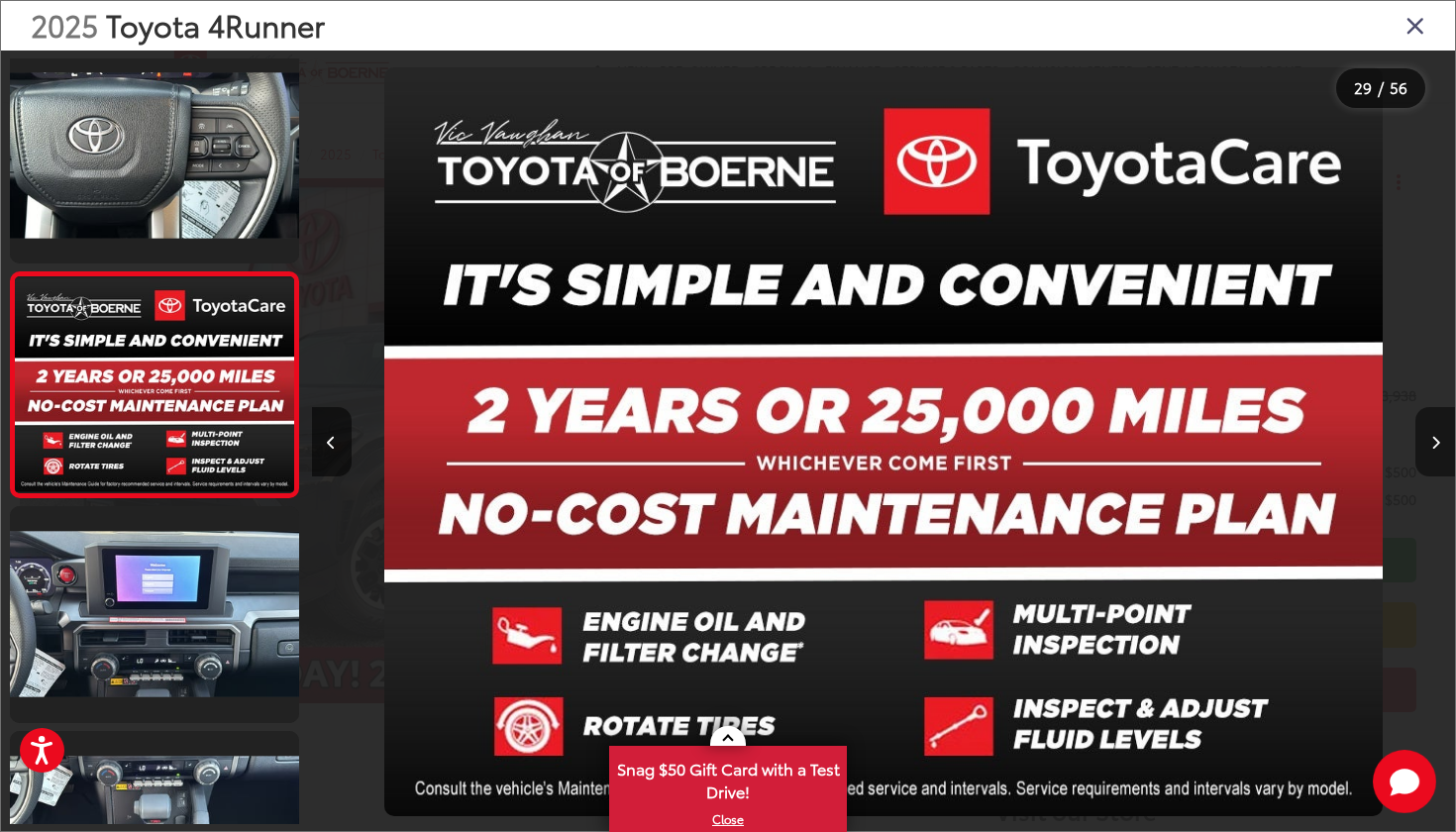 click at bounding box center (1435, 443) 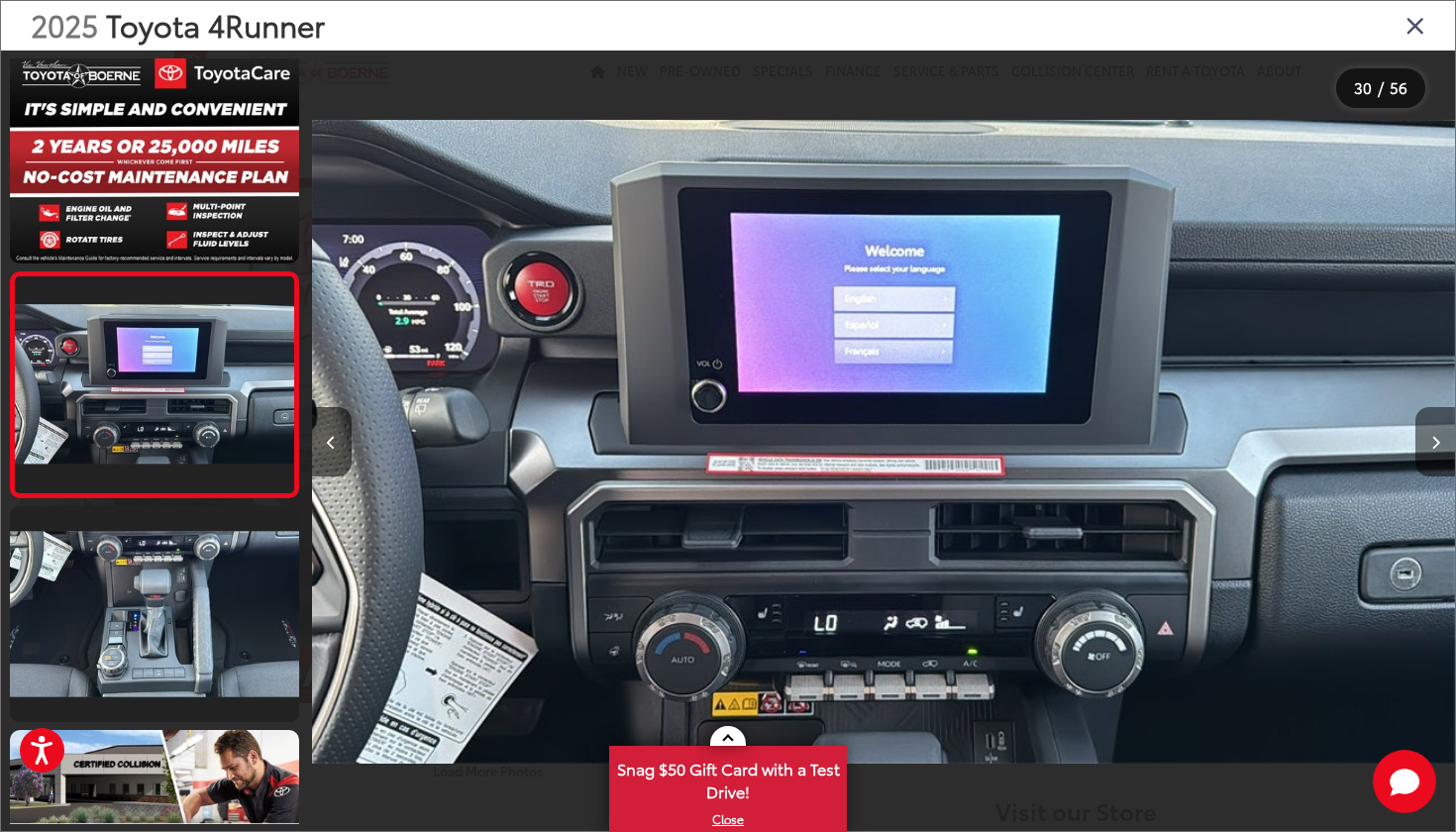 click at bounding box center (1435, 443) 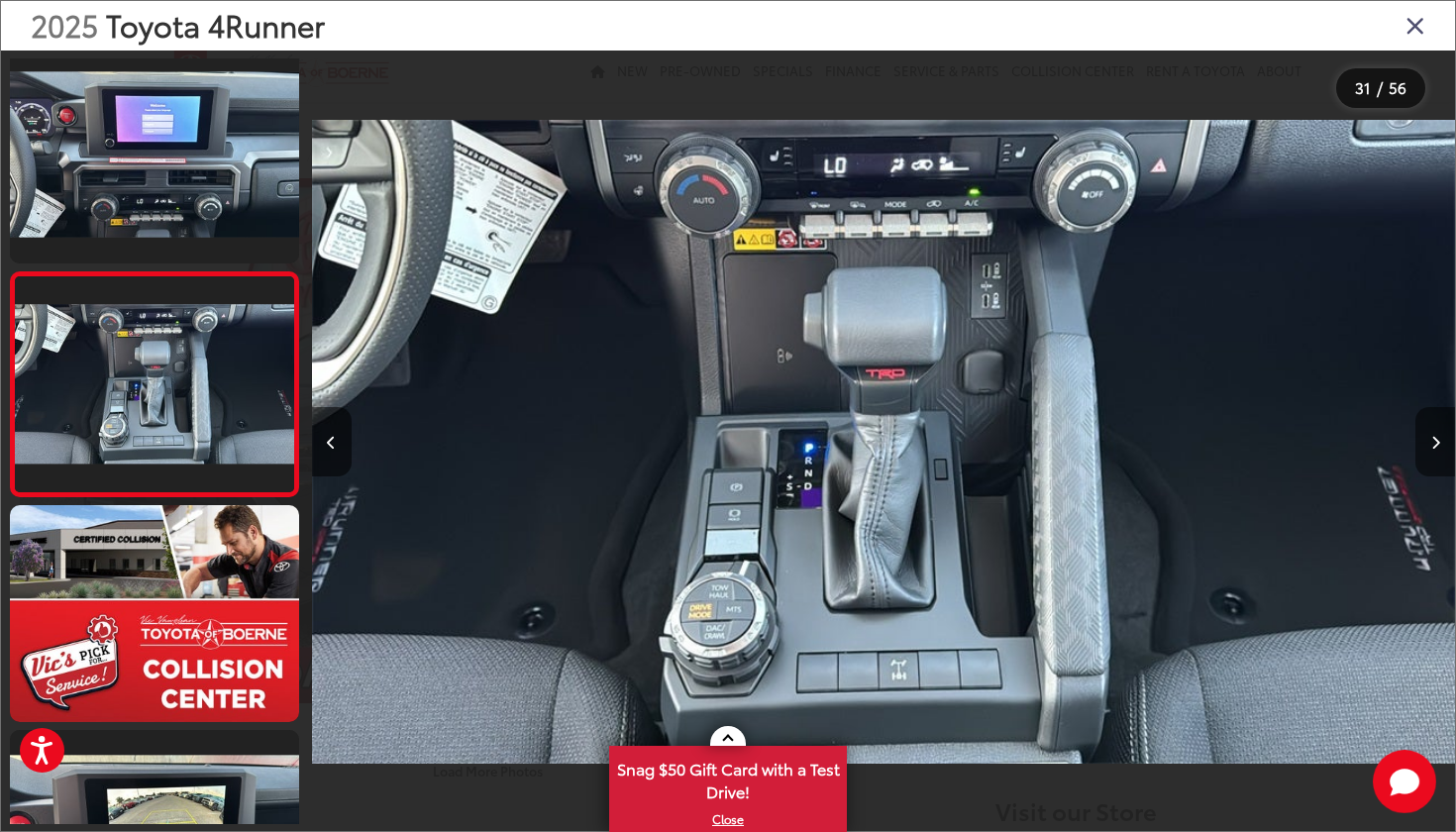 click at bounding box center [1435, 443] 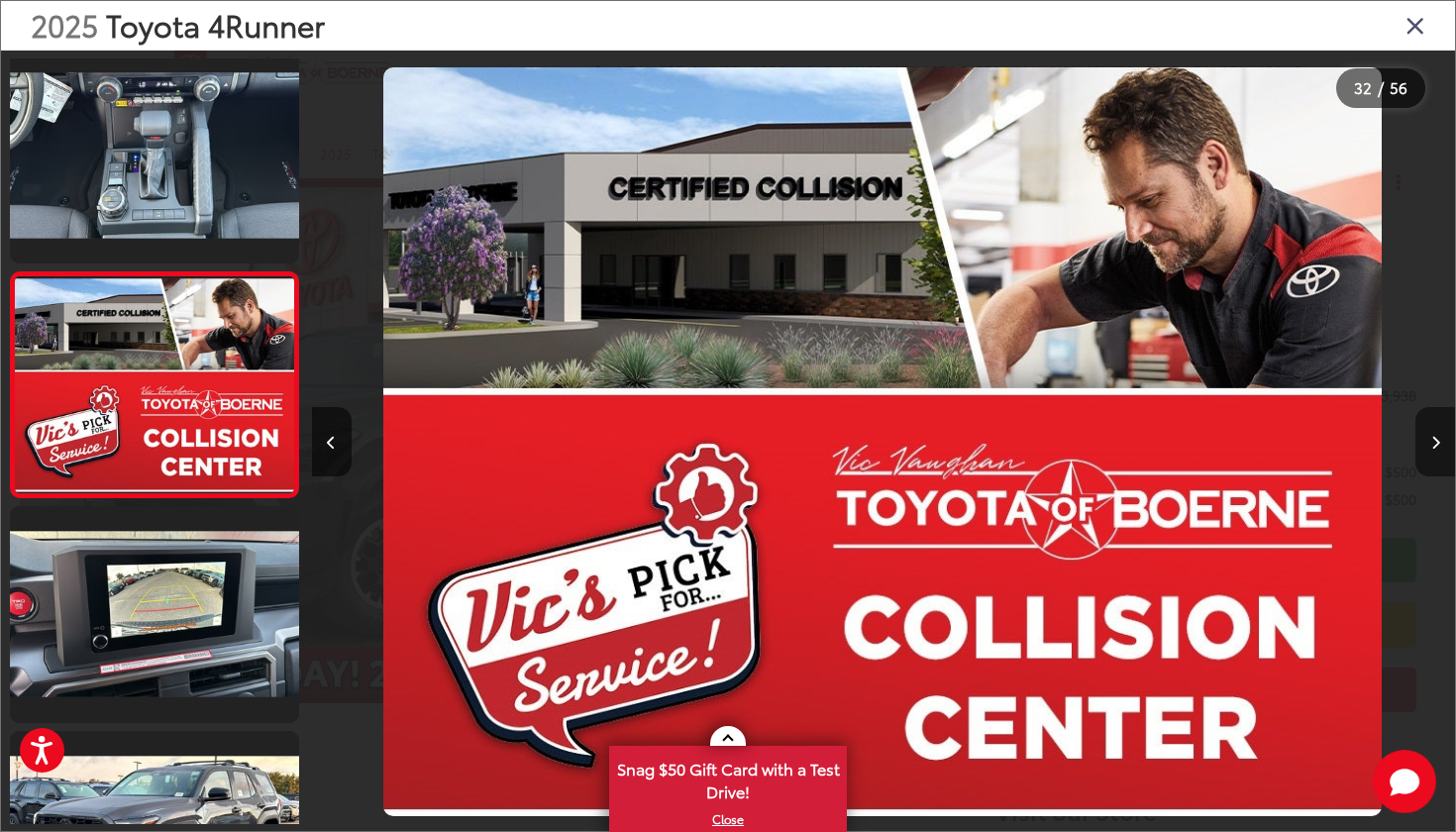 click at bounding box center [1435, 443] 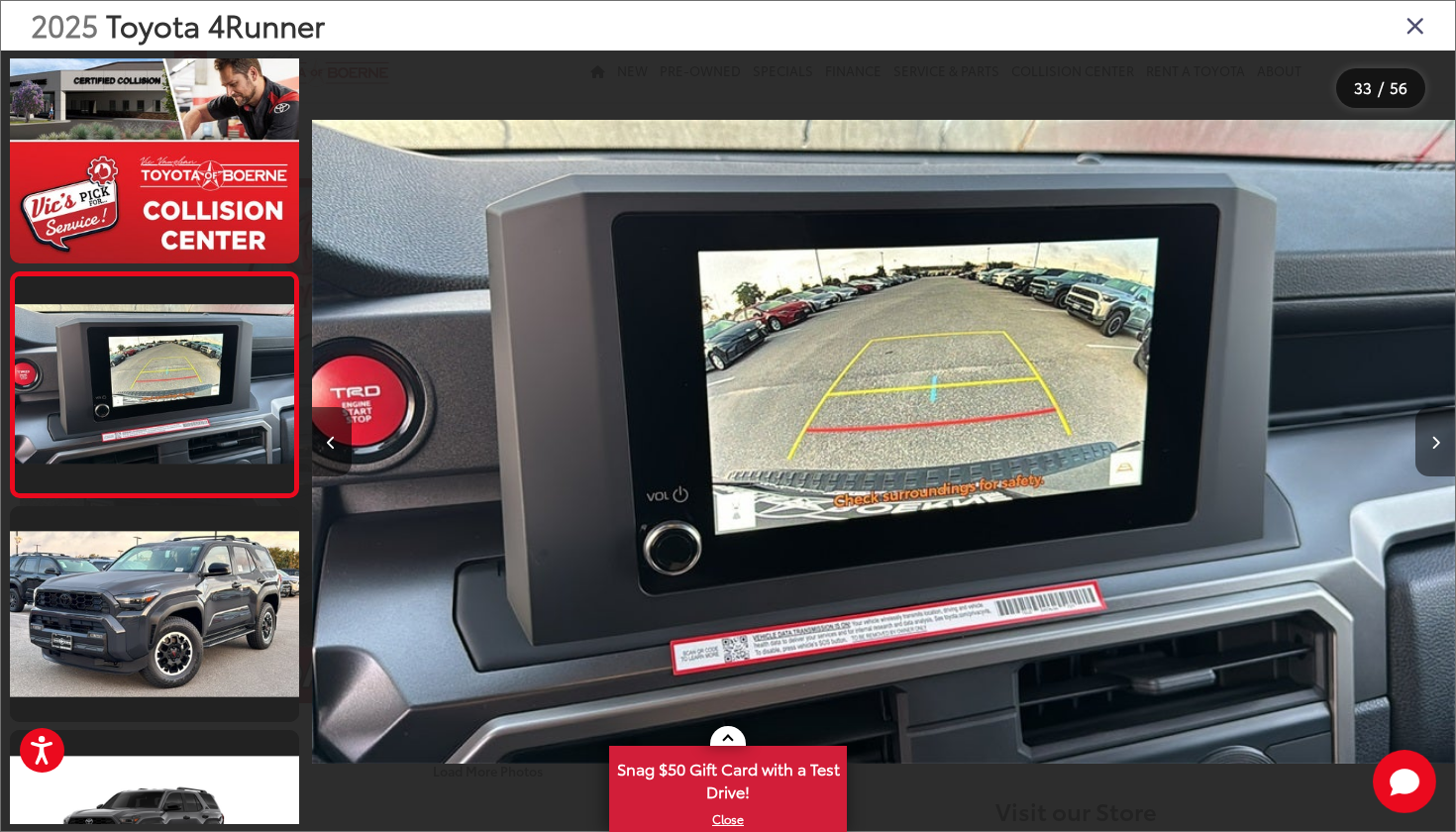 click at bounding box center (1435, 443) 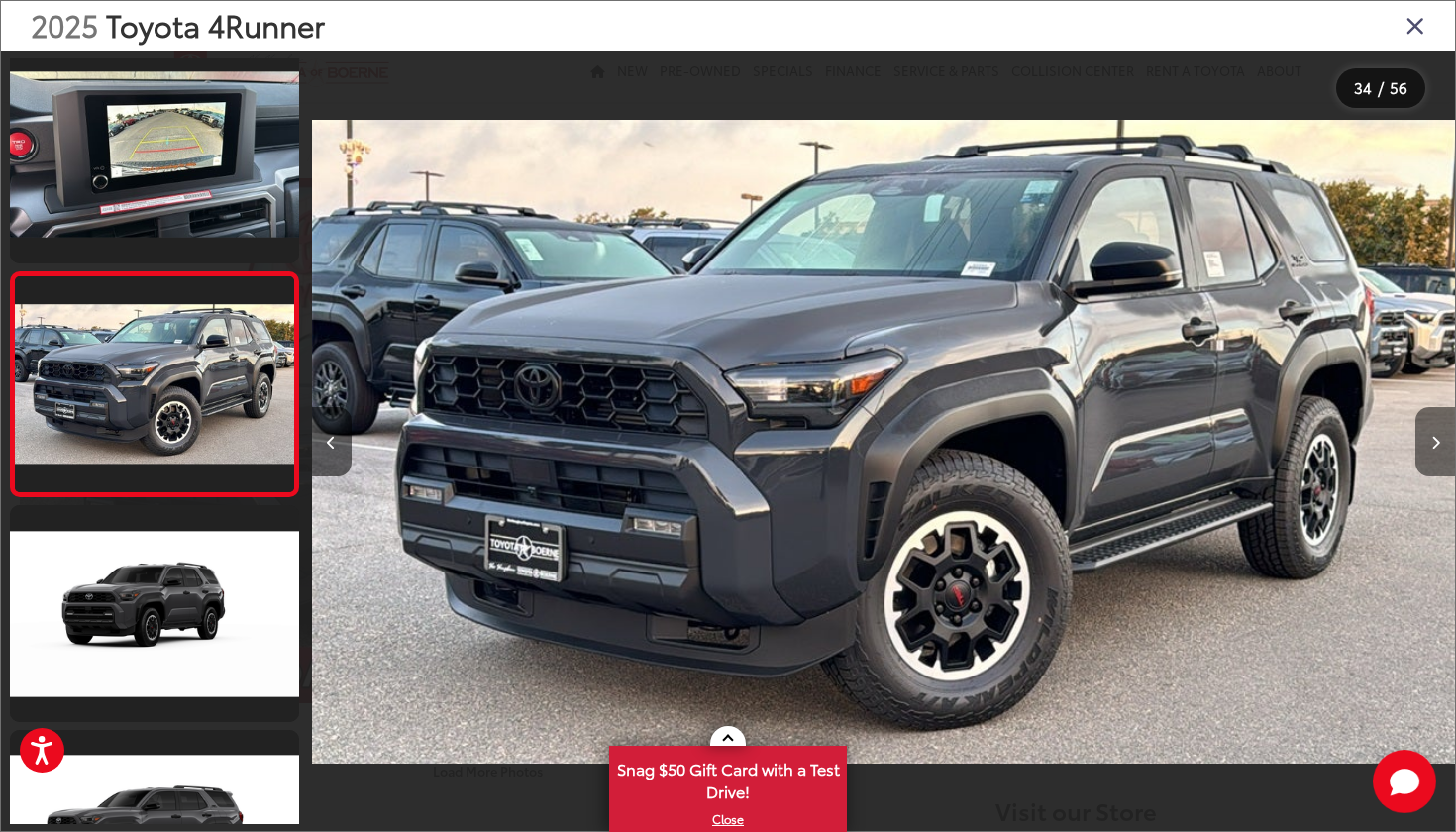 click at bounding box center [1435, 443] 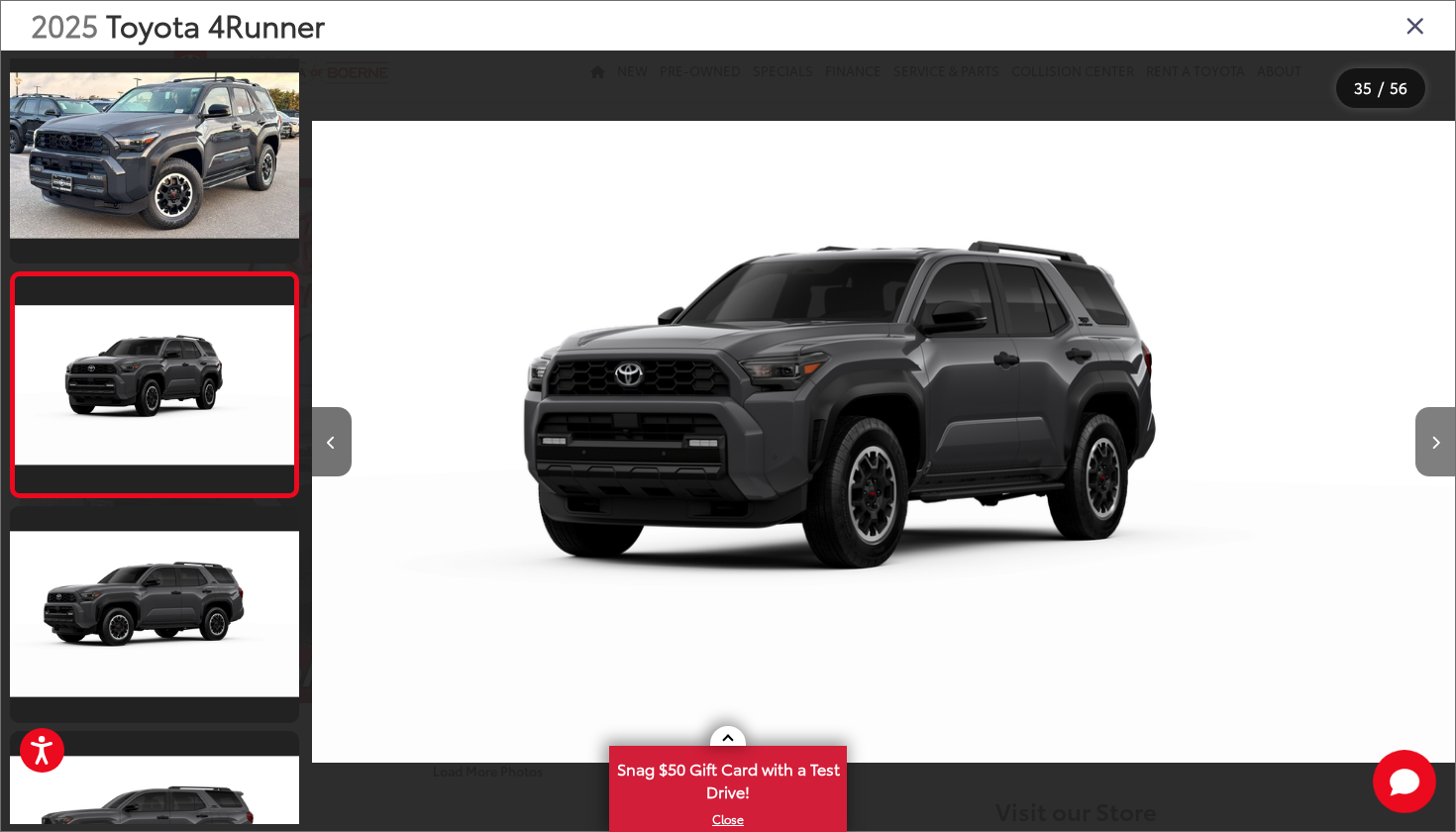 click at bounding box center (1435, 443) 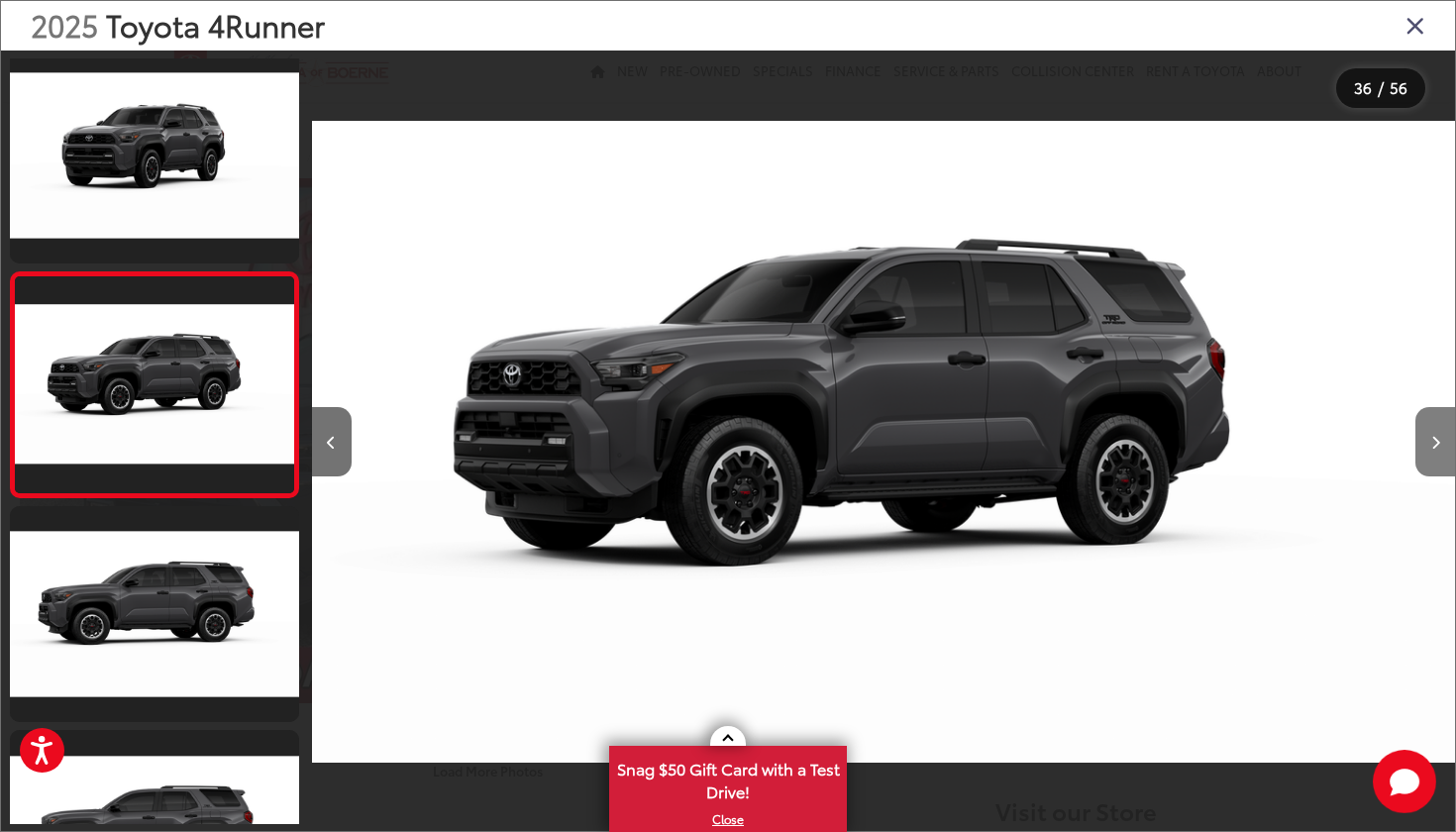 click at bounding box center (1435, 443) 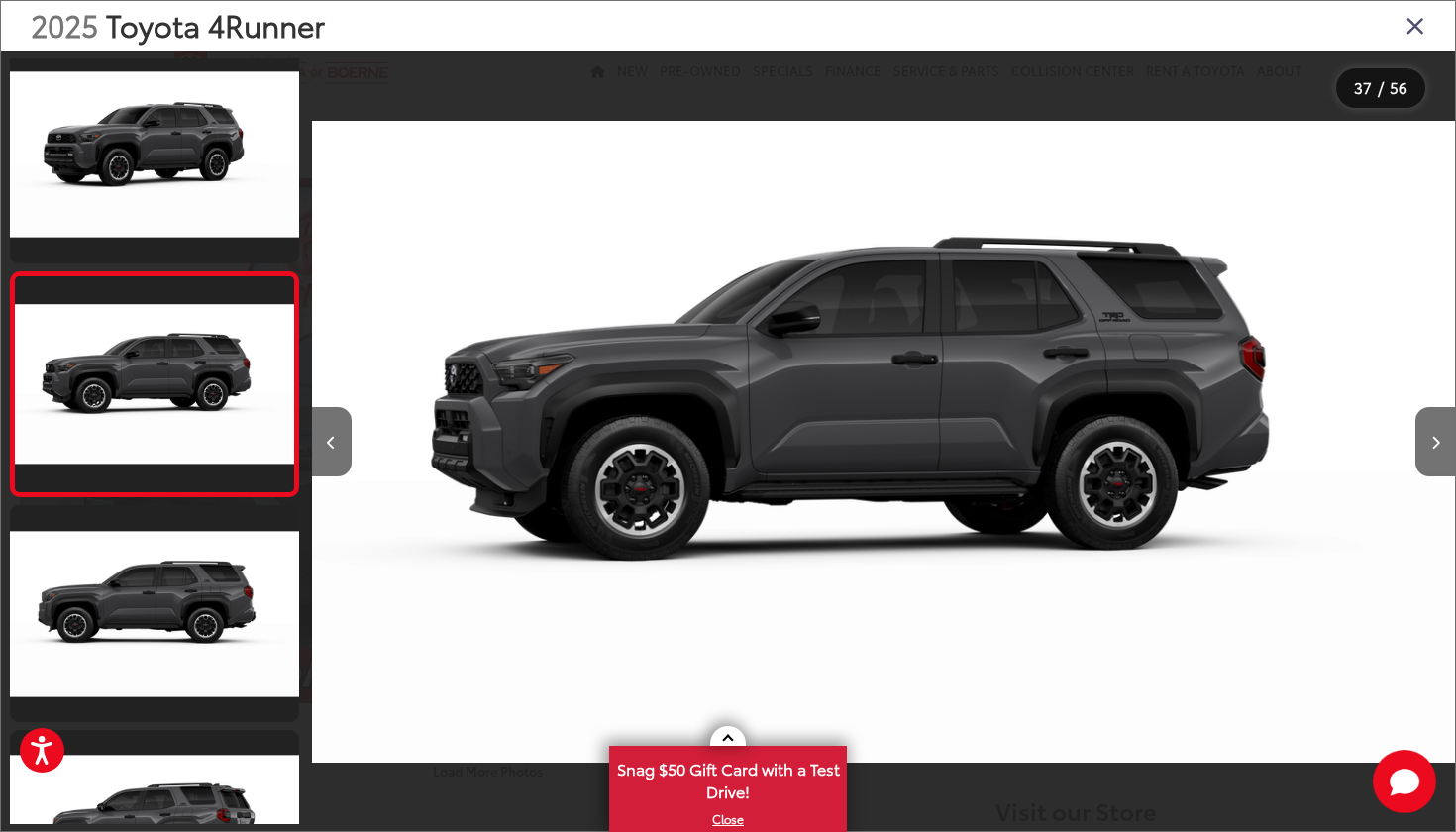 click at bounding box center [1415, 25] 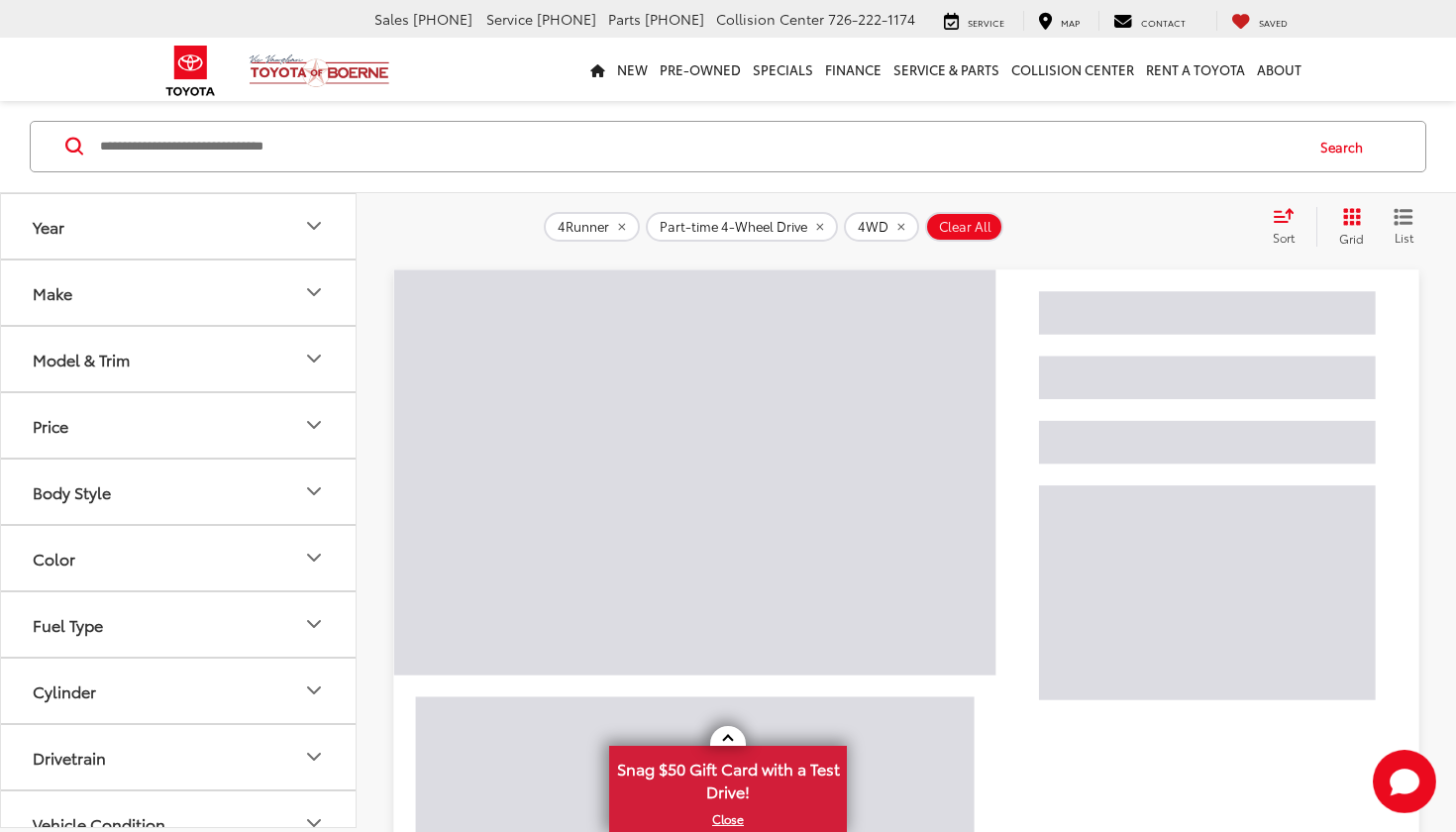 scroll, scrollTop: 174, scrollLeft: 0, axis: vertical 